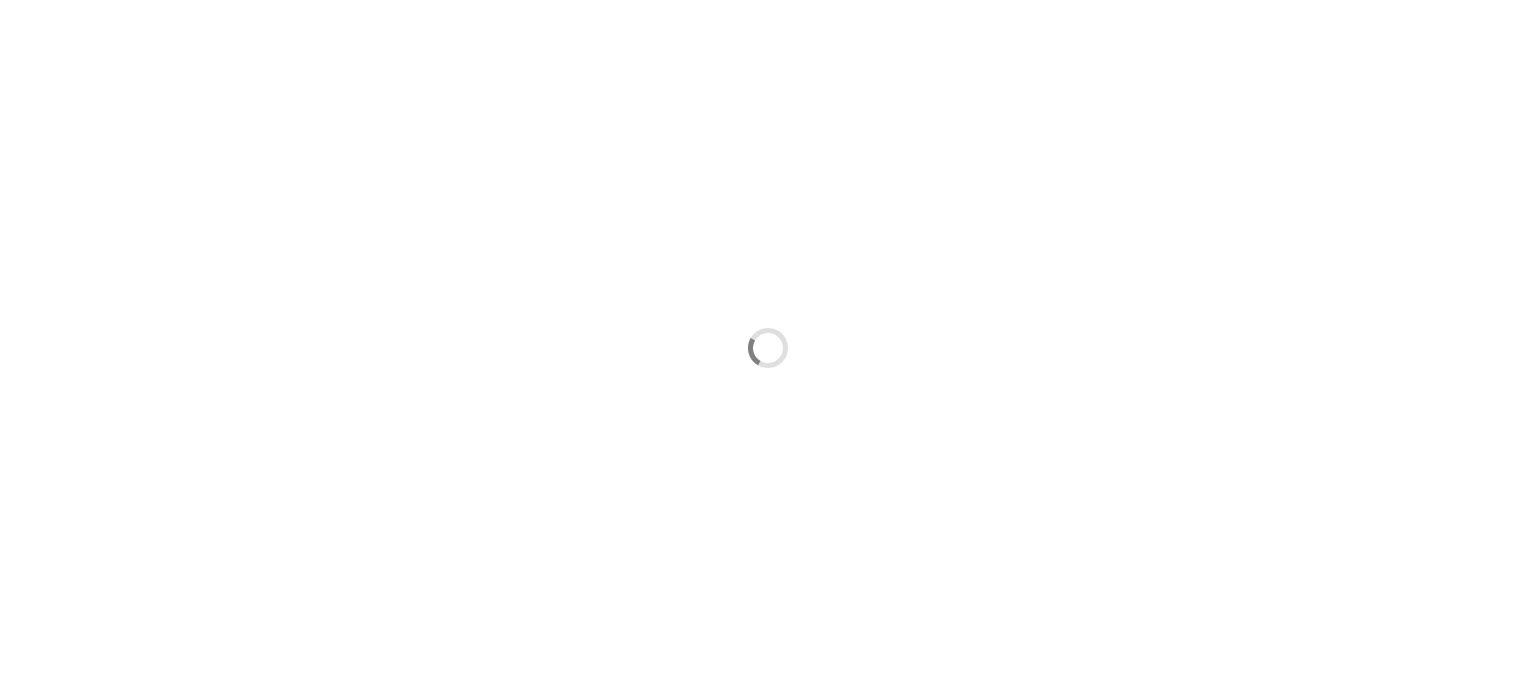 scroll, scrollTop: 0, scrollLeft: 0, axis: both 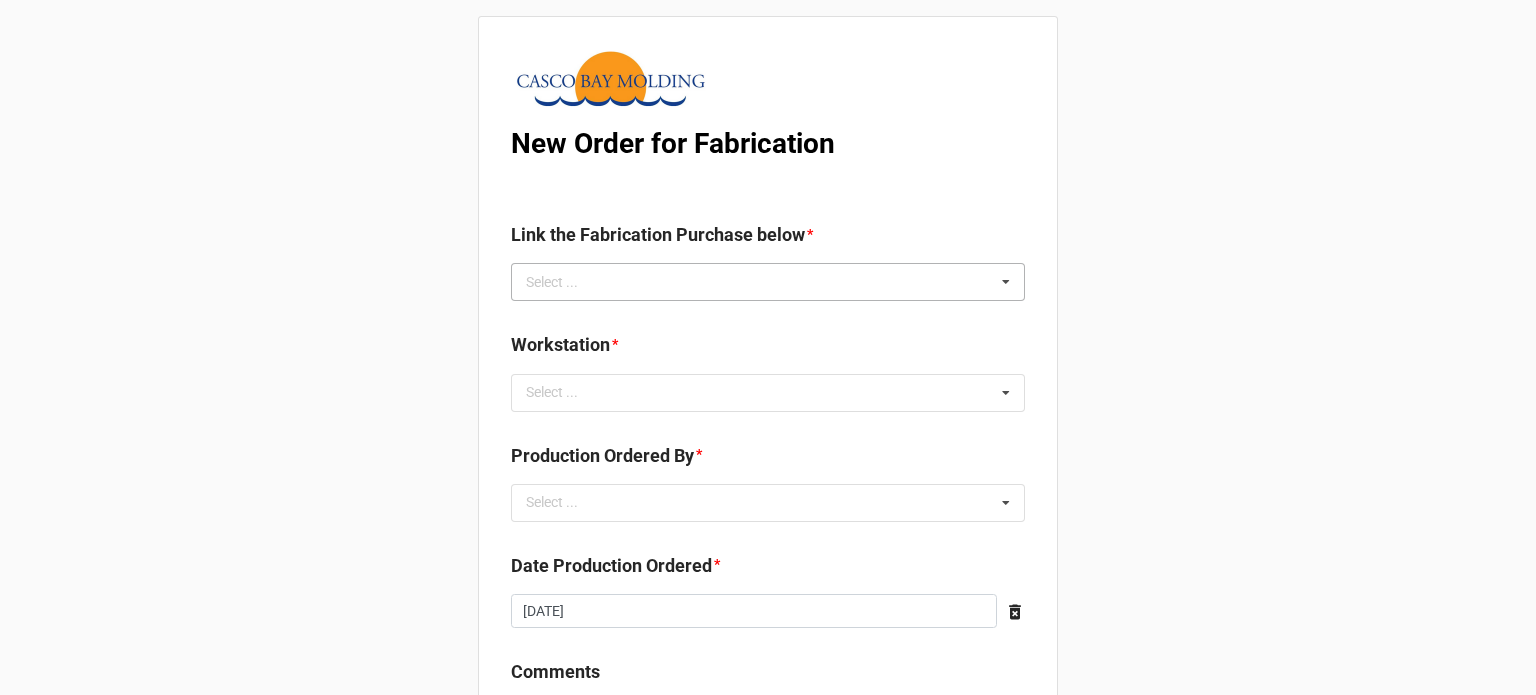 click on "Select ... No results found." at bounding box center [768, 282] 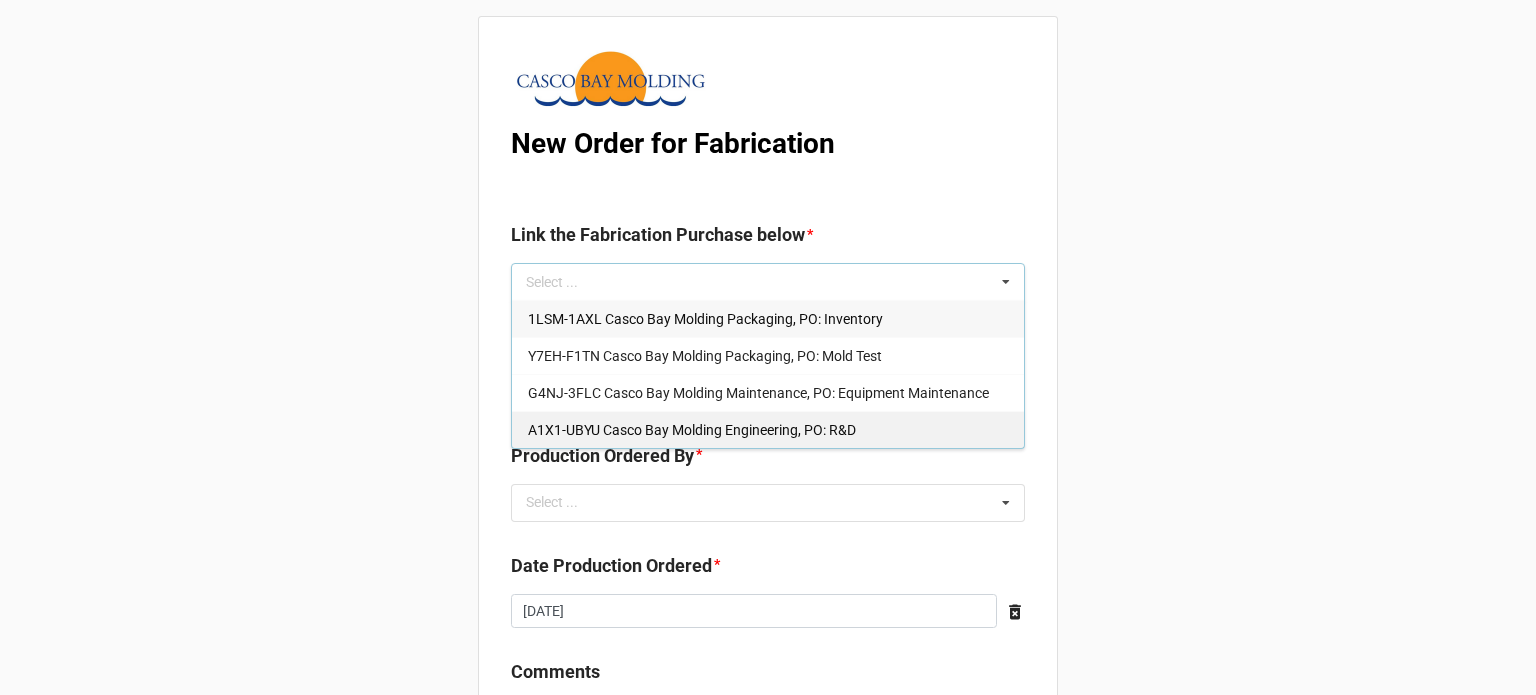 click on "A1X1-UBYU Casco Bay Molding Engineering, PO: R&D" at bounding box center [692, 430] 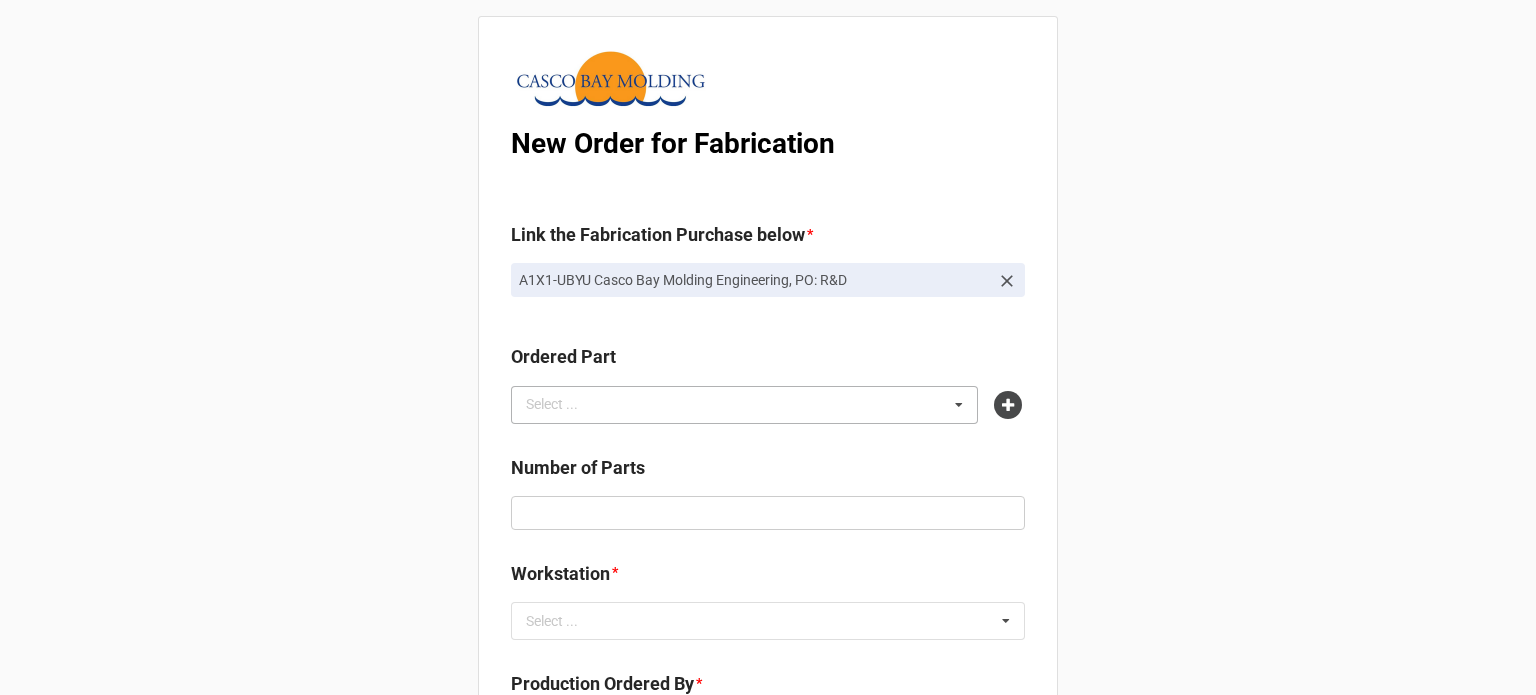 click on "Select ..." at bounding box center (564, 404) 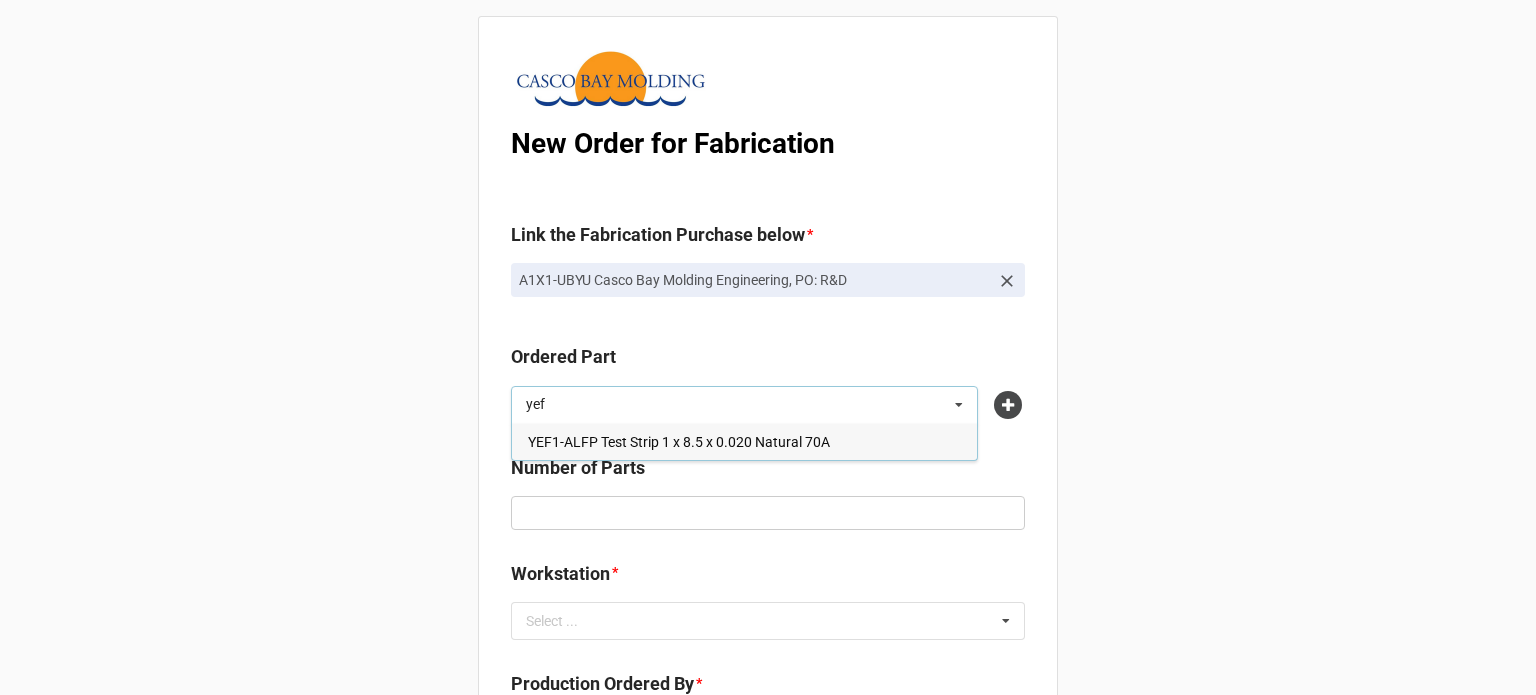 type on "yef" 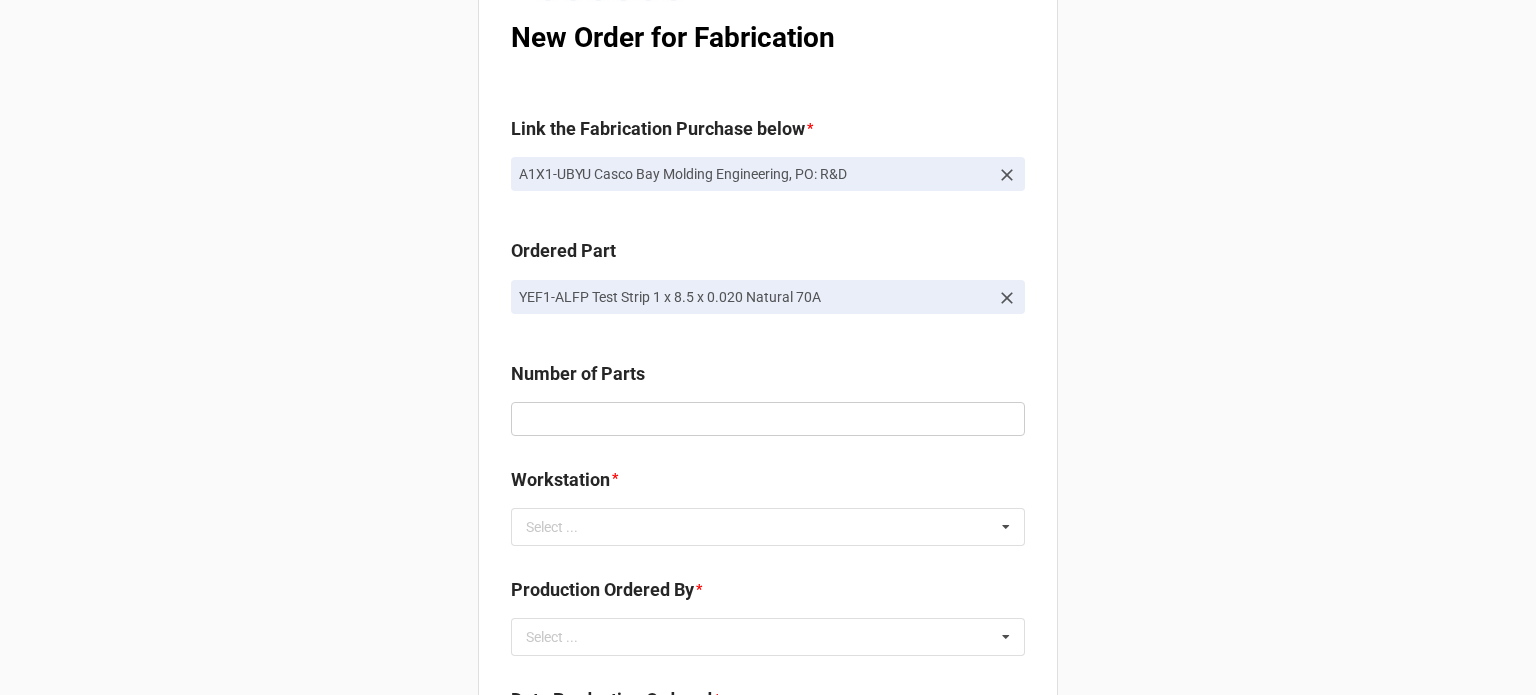 scroll, scrollTop: 200, scrollLeft: 0, axis: vertical 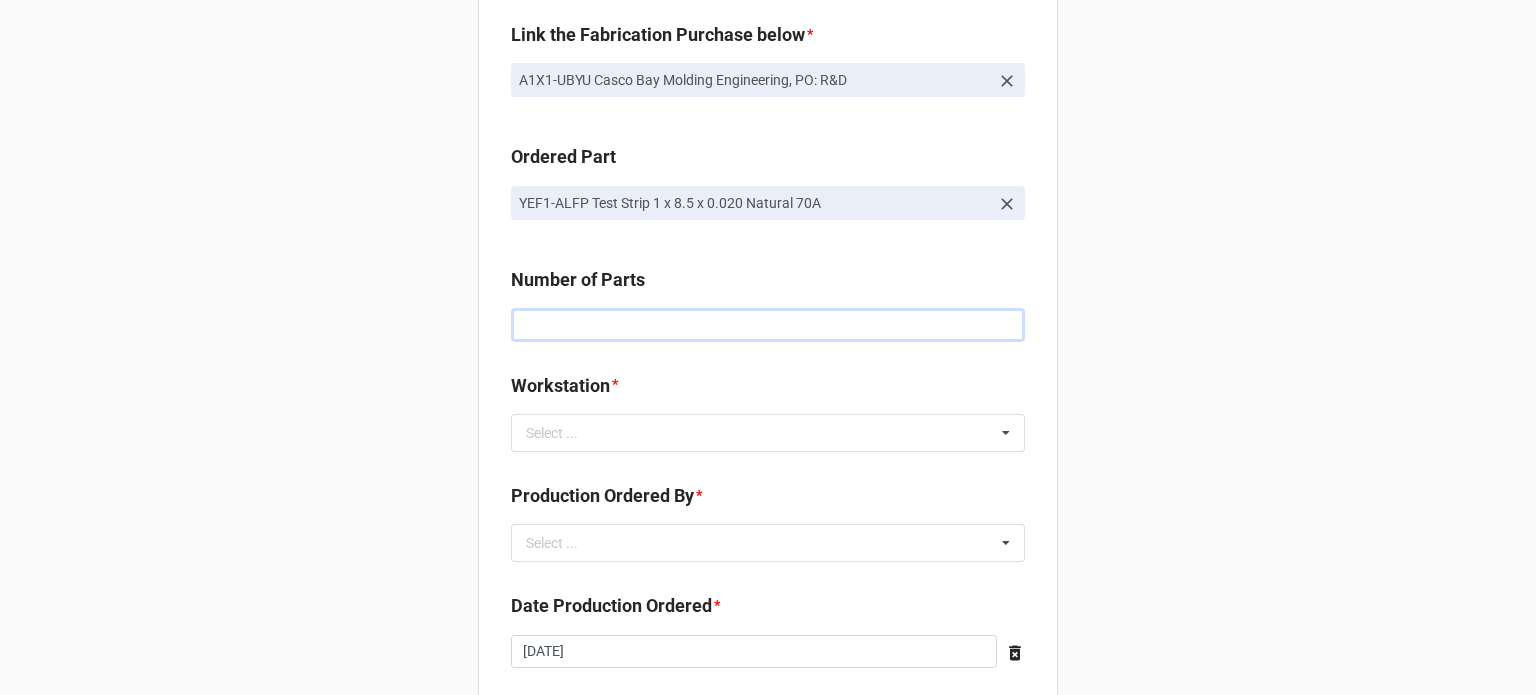 click at bounding box center (768, 325) 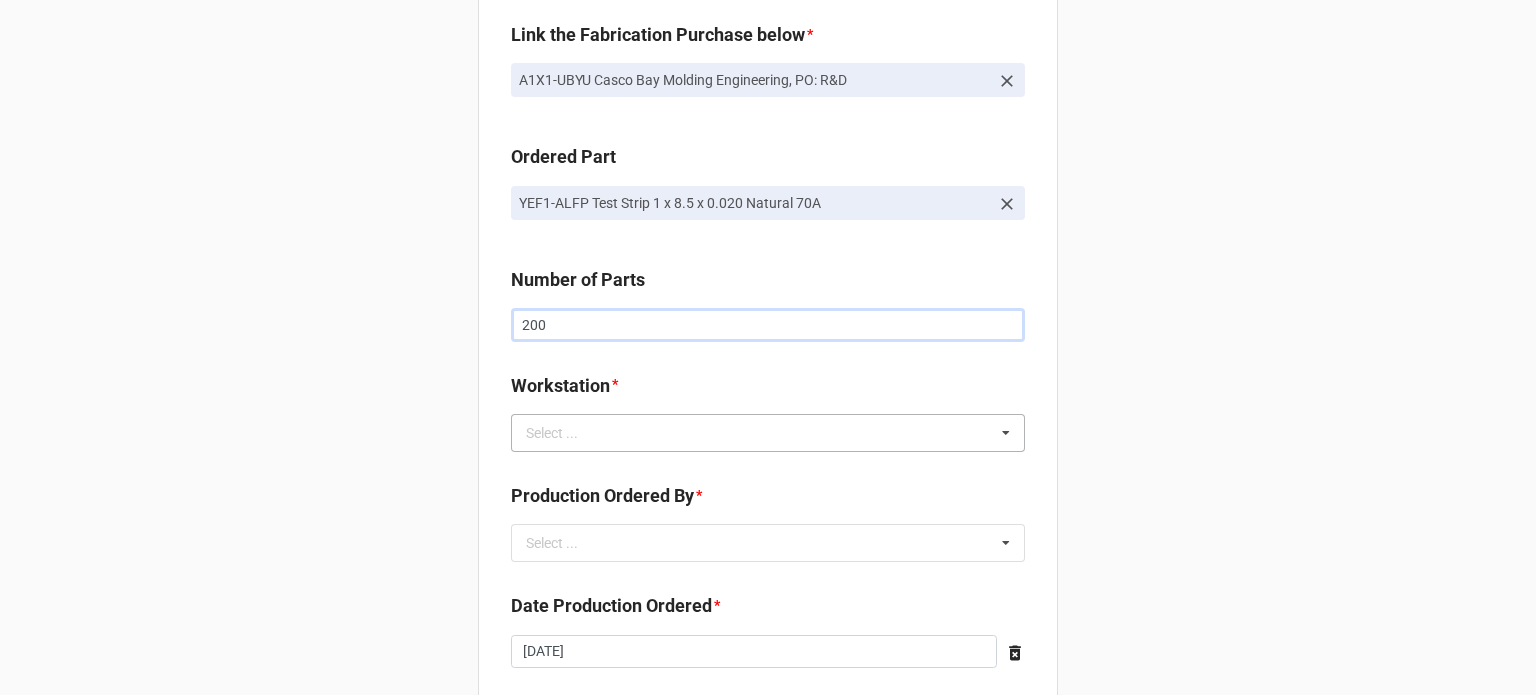 type on "200" 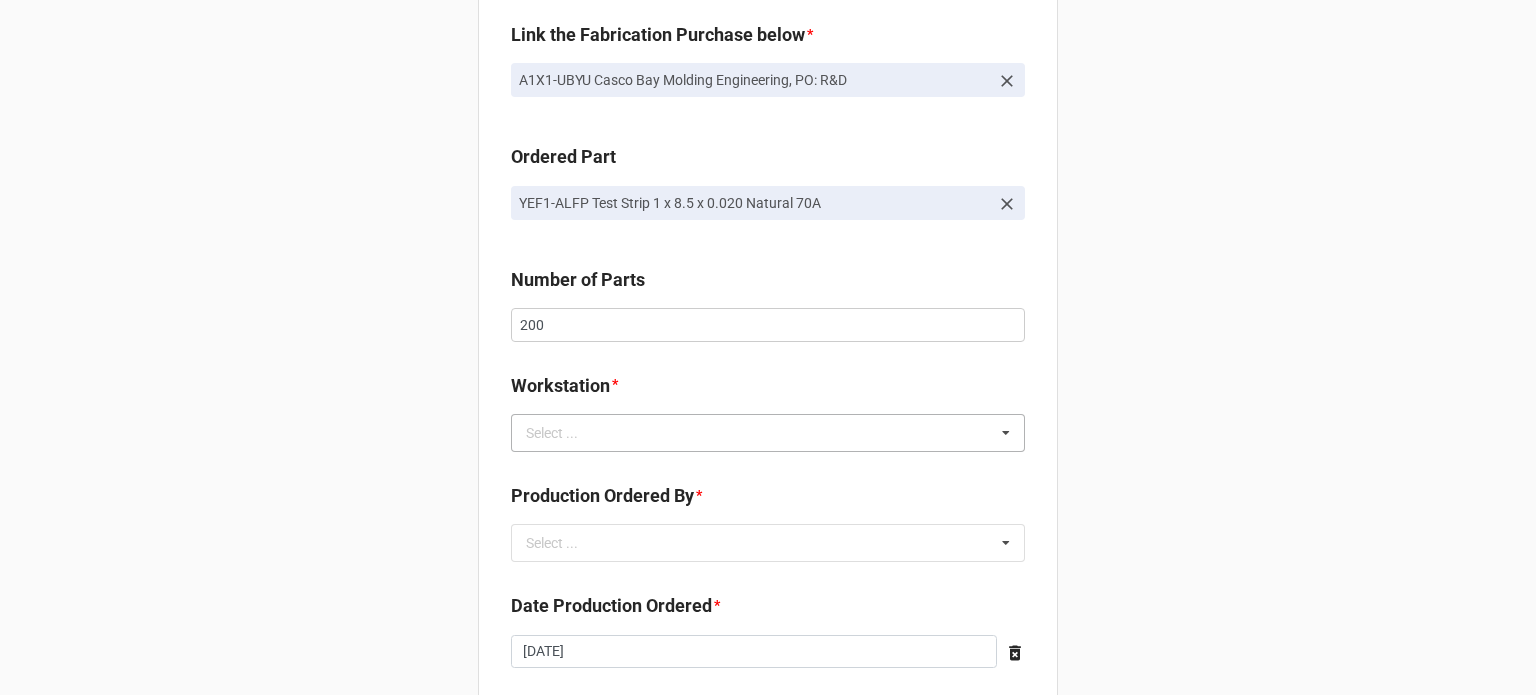 click on "Select ..." at bounding box center [564, 432] 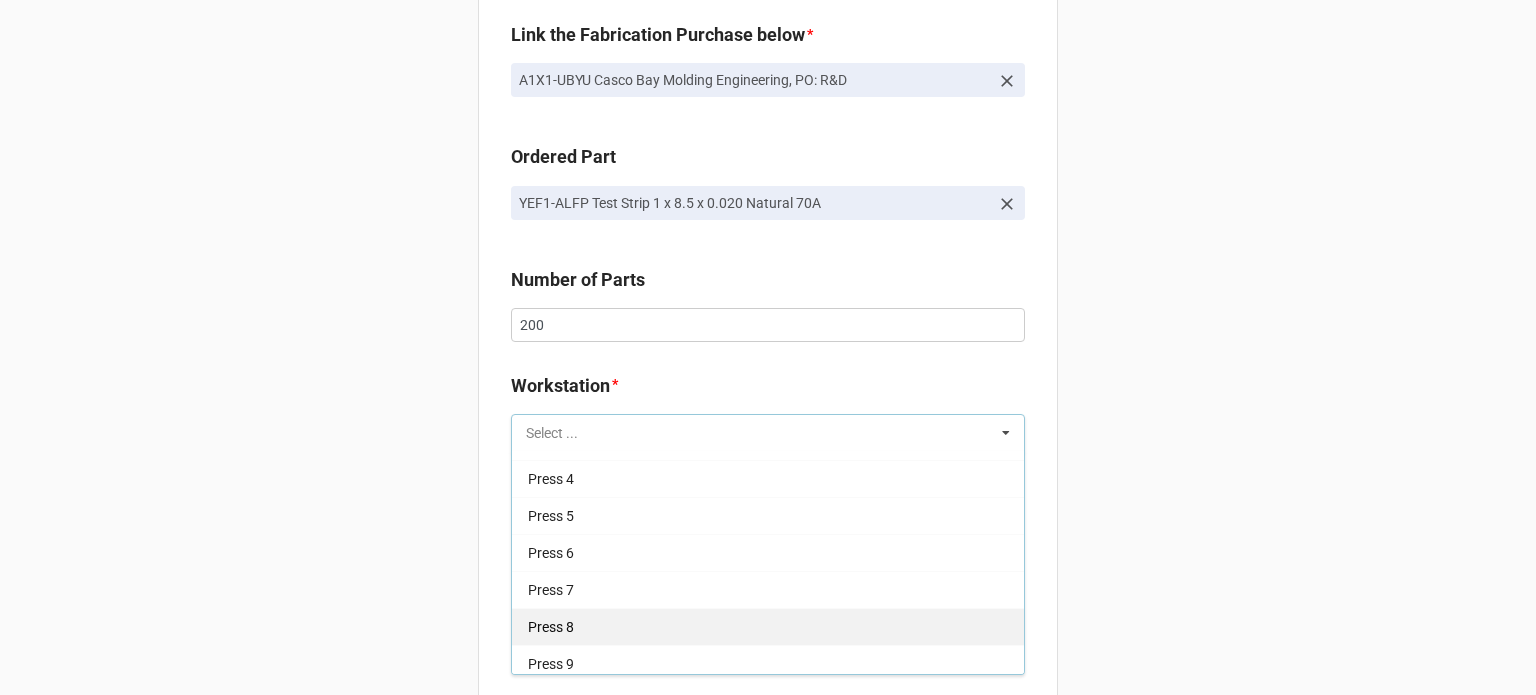scroll, scrollTop: 100, scrollLeft: 0, axis: vertical 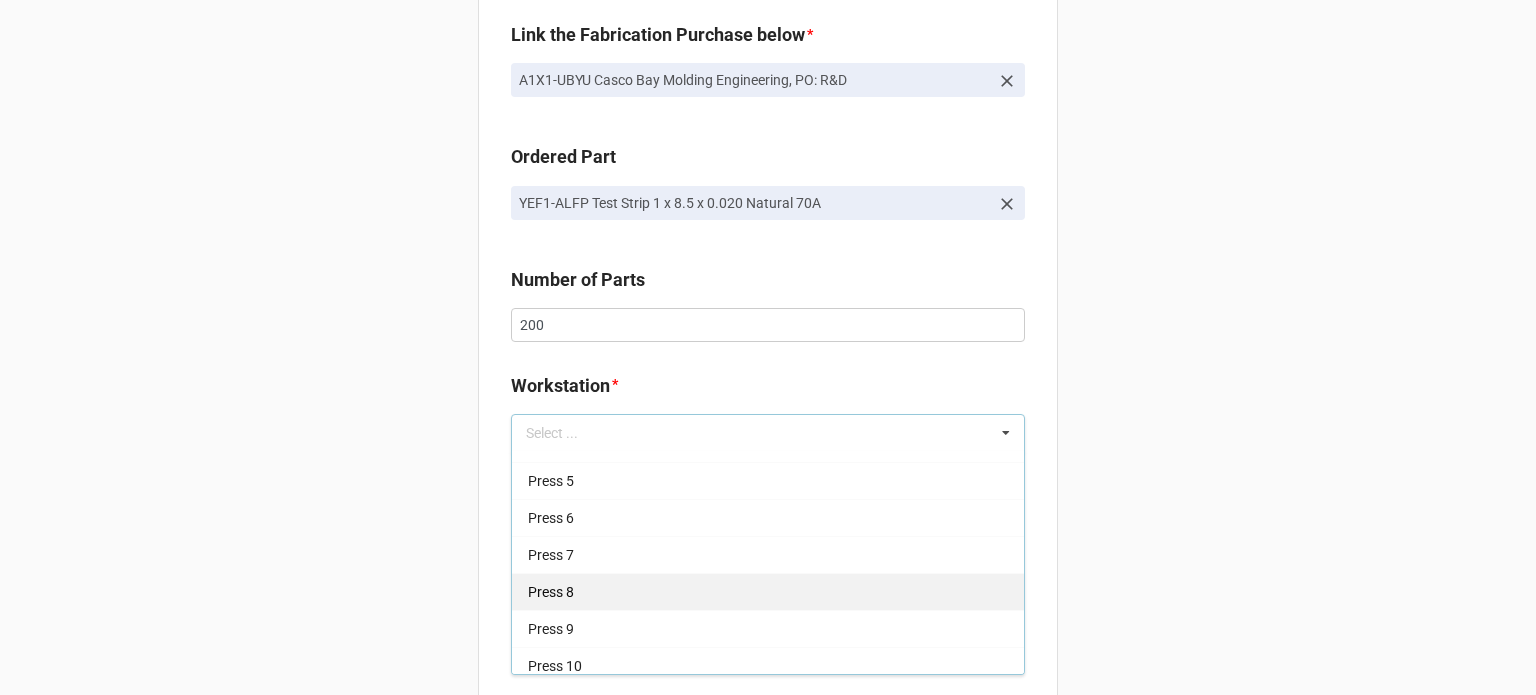 click on "Press 8" at bounding box center (768, 591) 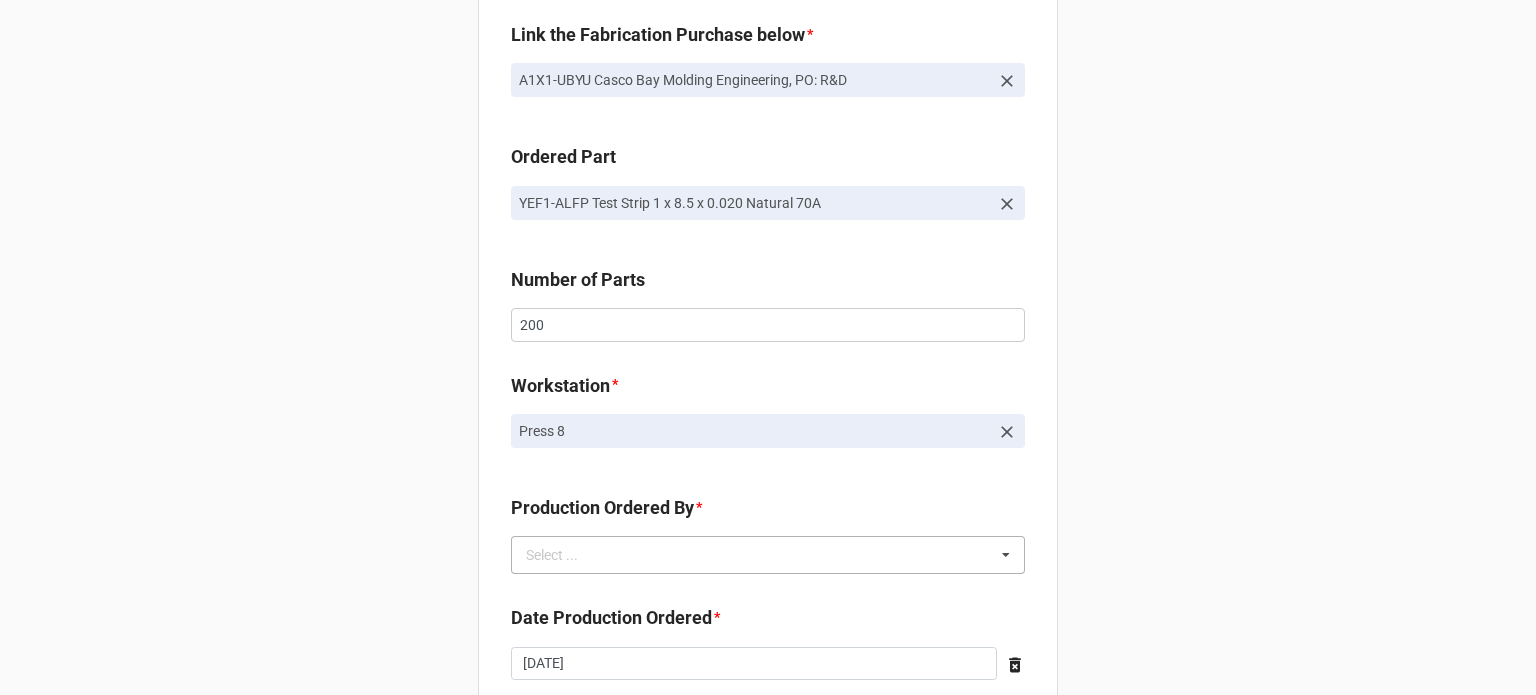 click on "Select ... No results found." at bounding box center [768, 555] 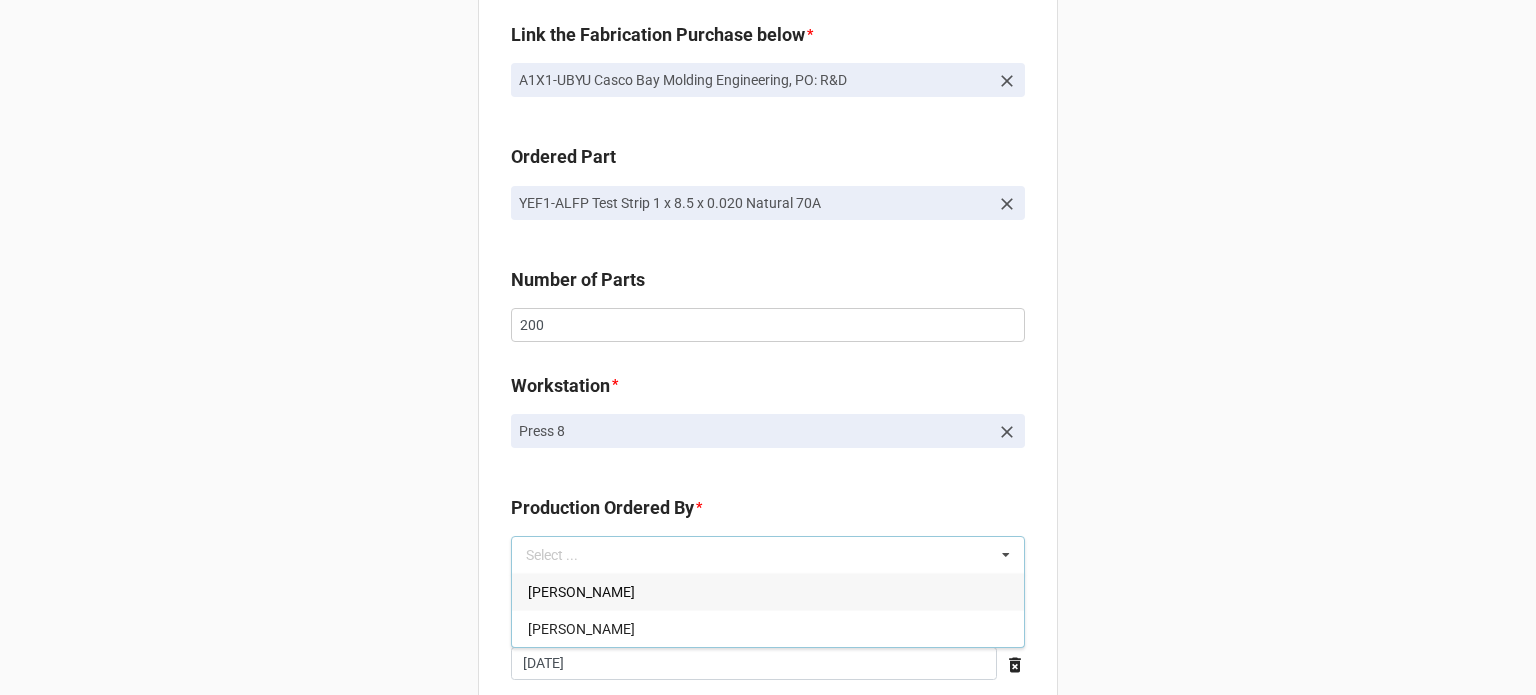 click on "[PERSON_NAME]" at bounding box center [581, 592] 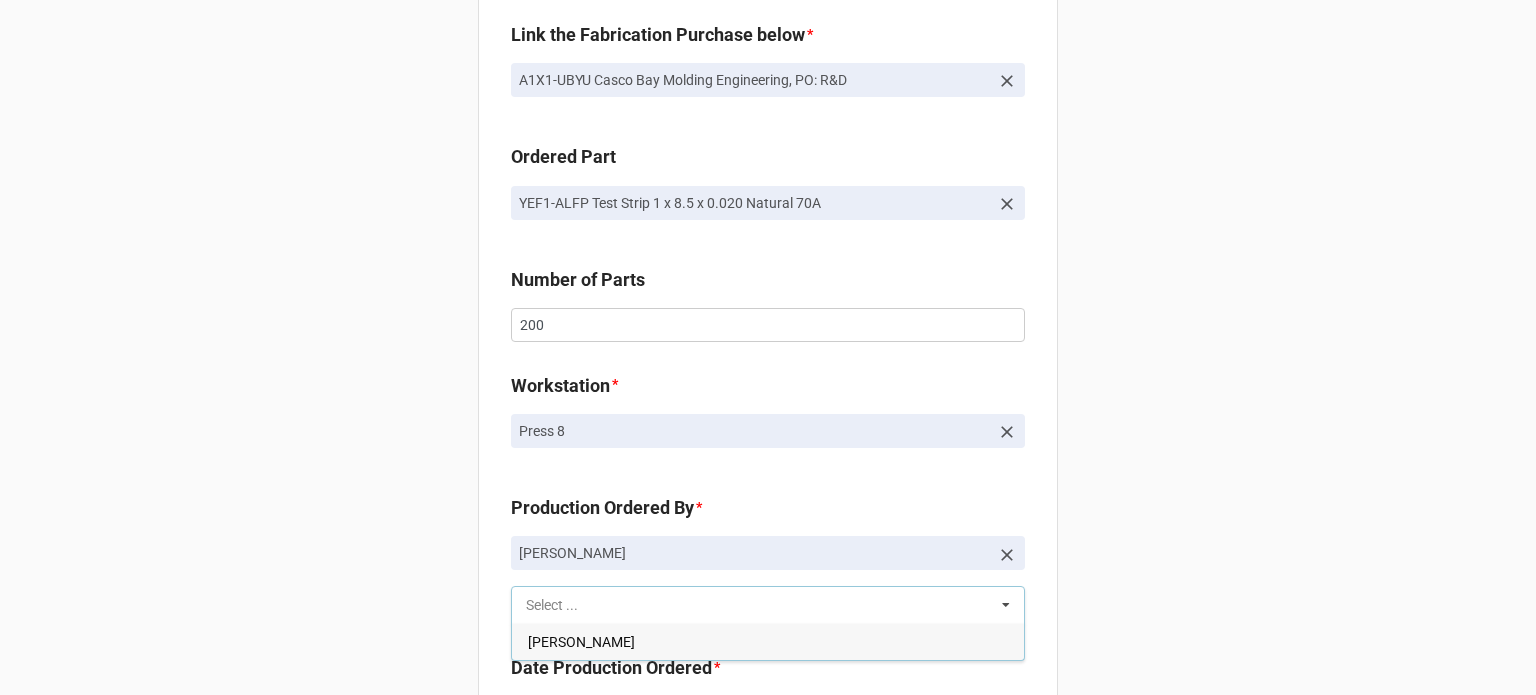 scroll, scrollTop: 500, scrollLeft: 0, axis: vertical 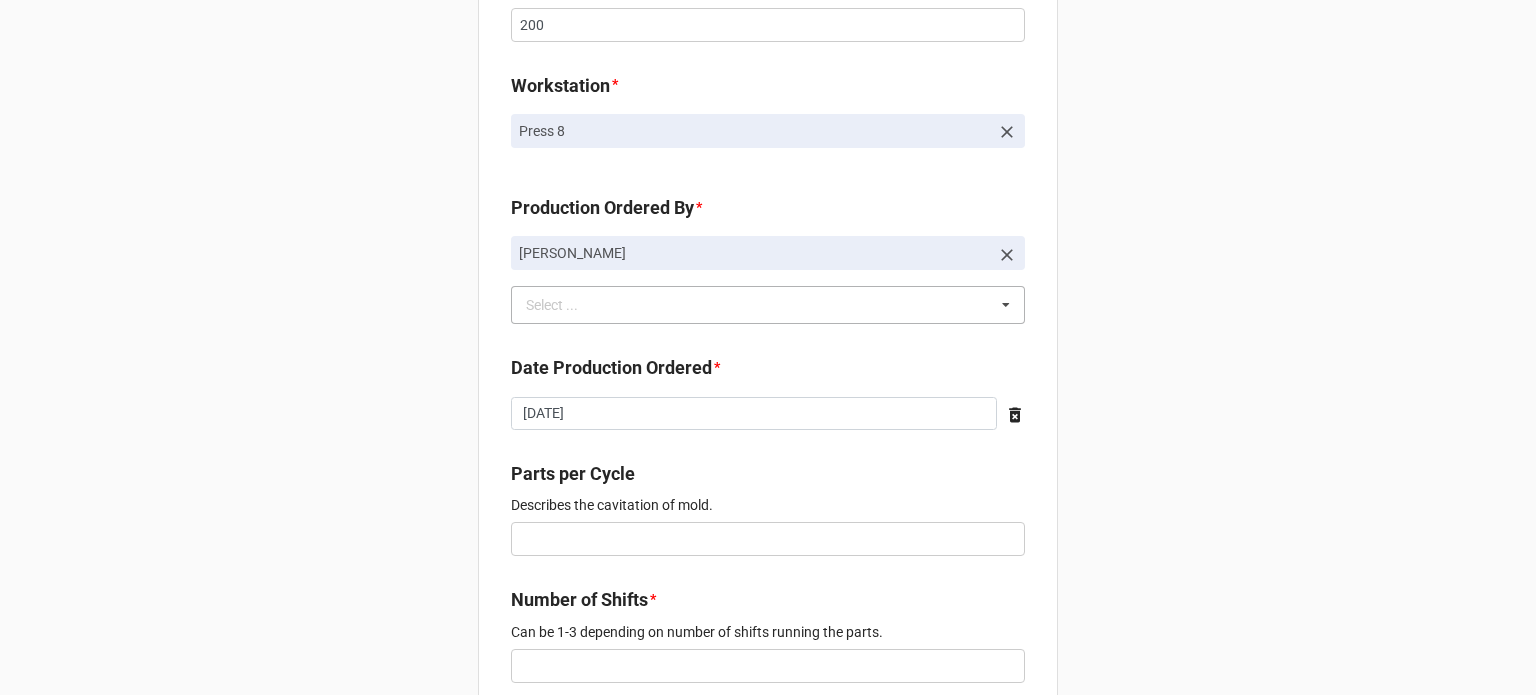 click on "New Order for Fabrication Link the Fabrication Purchase below * A1X1-UBYU Casco Bay Molding Engineering, PO: R&D Ordered Part YEF1-ALFP Test Strip 1 x 8.5 x 0.020 Natural 70A Number of Parts 200 Workstation * Press 8 Production Ordered By * Brian James Wanders Select ... Richard McLaughlin Date Production Ordered * 2025-07-25 ‹ July 2025 › Su Mo Tu We Th Fr Sa 29 30 1 2 3 4 5 6 7 8 9 10 11 12 13 14 15 16 17 18 19 20 21 22 23 24 25 26 27 28 29 30 31 1 2 3 4 5 6 7 8 9 Parts per Cycle Describes the cavitation of mold.
Number of Shifts * Can be 1-3 depending on number of shifts running the parts.
Robot Required No Conveyor Required No Fixtures Required No Zone Temp Controller Internal Mold Temp Controller N/A Start Date * 2025-07-25 ‹ July 2025 › Su Mo Tu We Th Fr Sa 29 30 1 2 3 4 5 6 7 8 9 10 11 12 13 14 15 16 17 18 19 20 21 22 23 24 25 26 27 28 29 30 31 1 2 3 4 5 6 7 8 9 End Date * 2025-07-25 ‹ July 2025 › Su Mo Tu We Th Fr Sa 29 30 1 2 3 4 5 6 7 8 9 10 11 12 13 14 15 16 17 18 19 20 21 22 23 24" at bounding box center (768, 776) 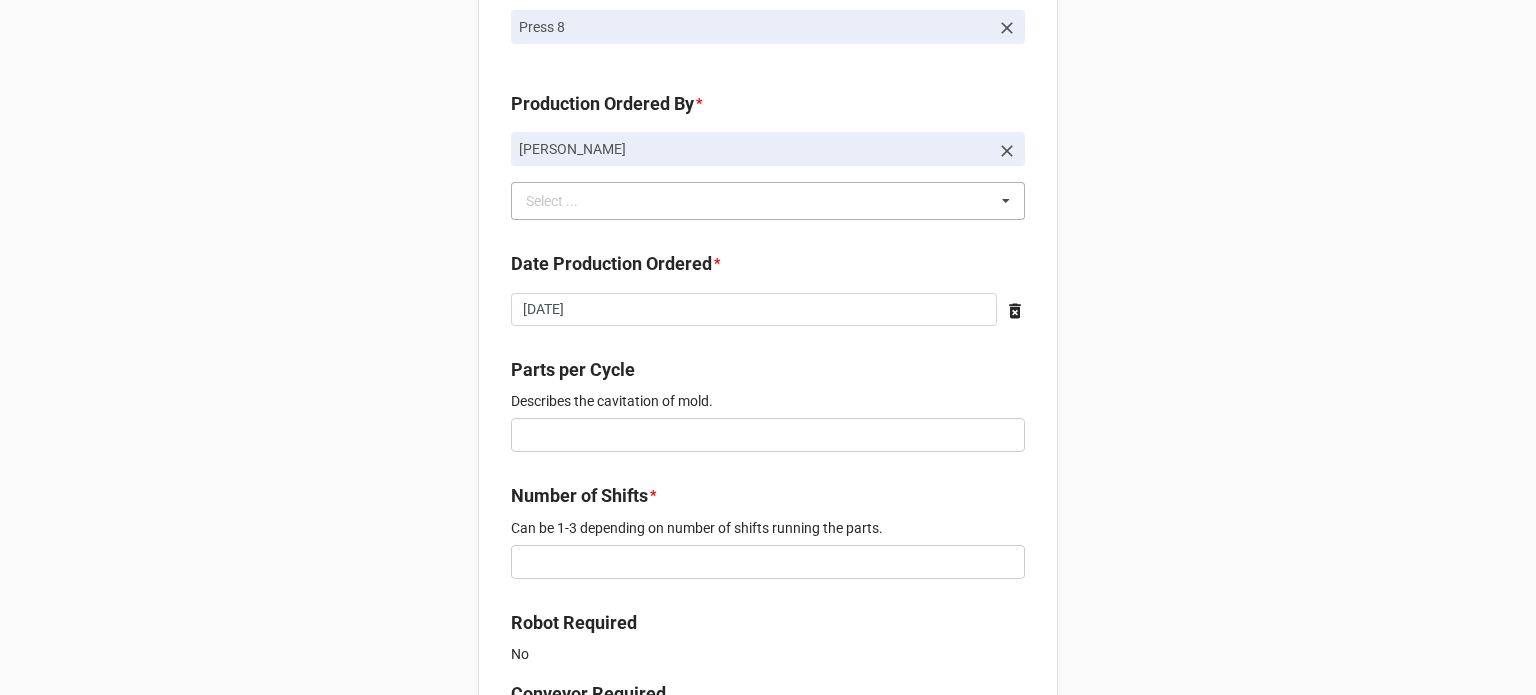 scroll, scrollTop: 700, scrollLeft: 0, axis: vertical 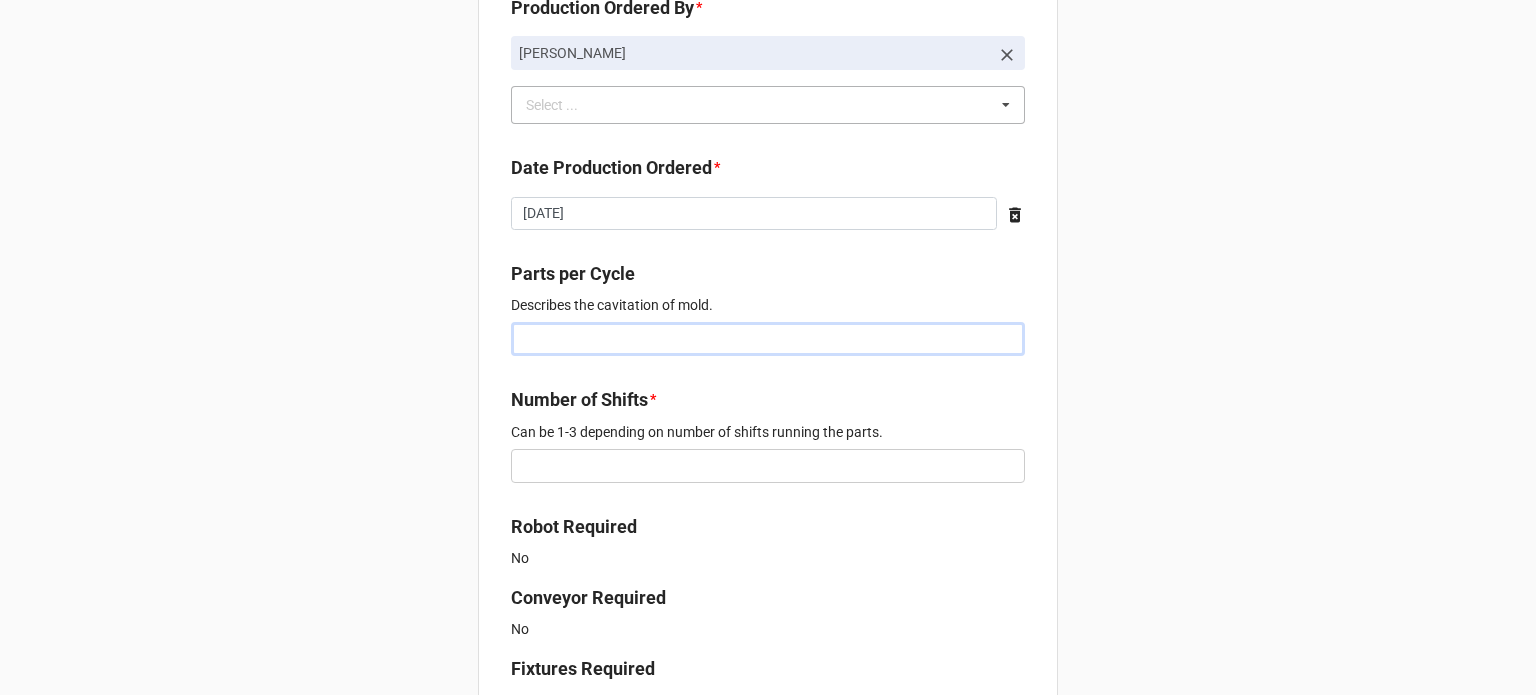 click at bounding box center (768, 339) 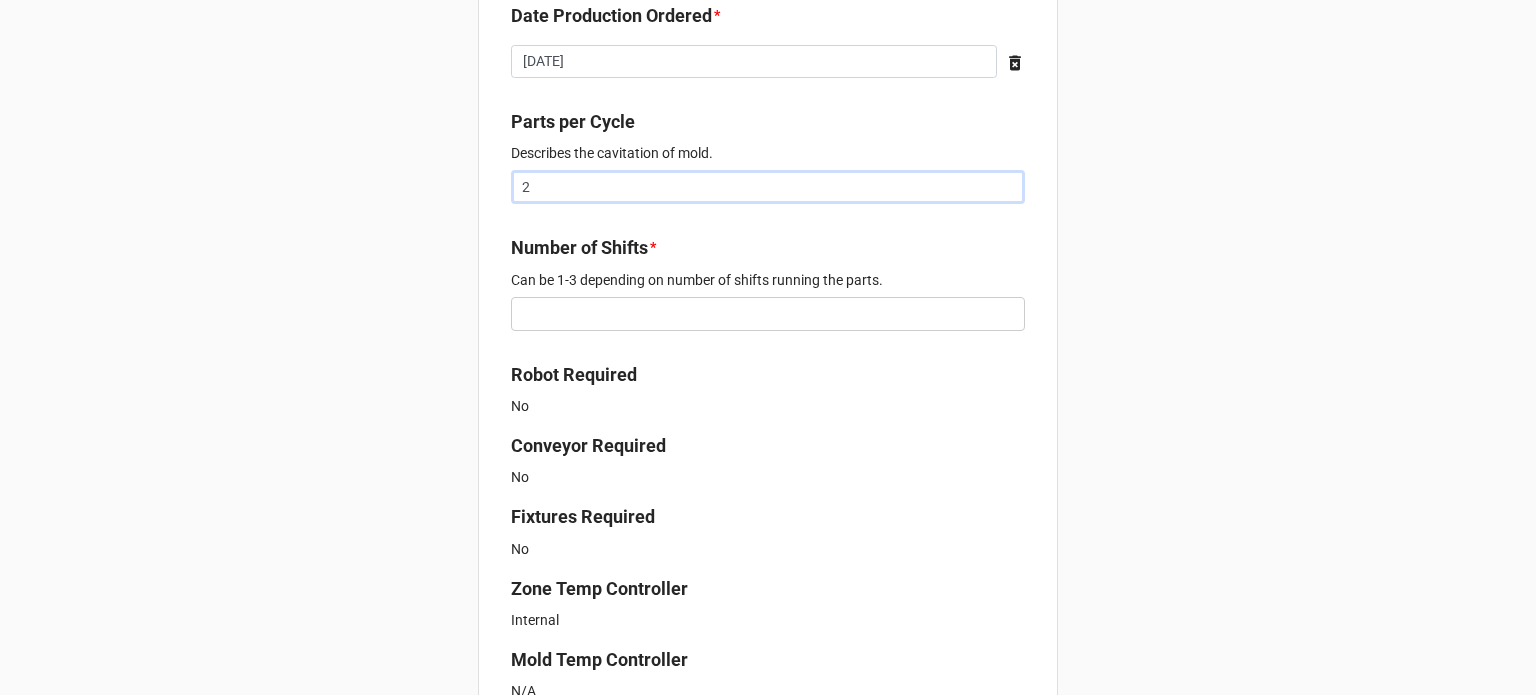 scroll, scrollTop: 1000, scrollLeft: 0, axis: vertical 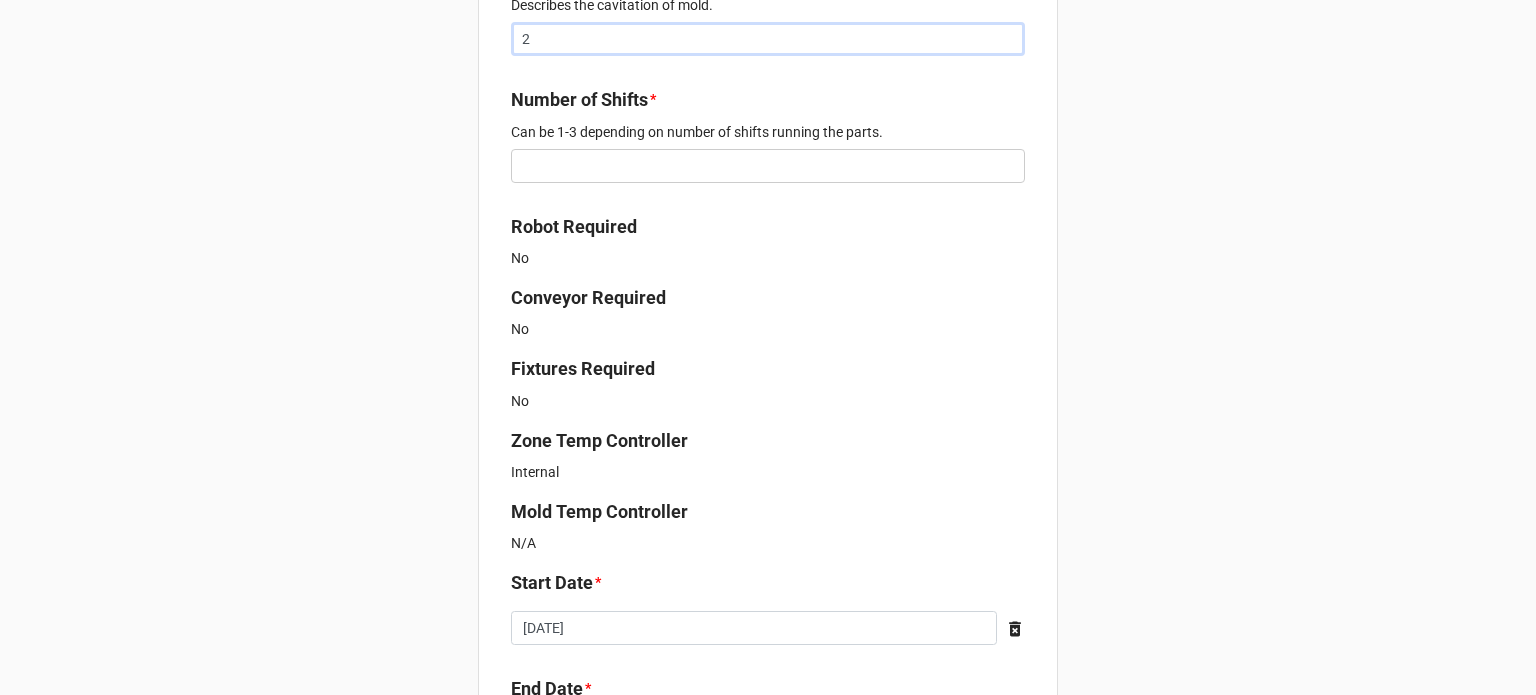 type on "2" 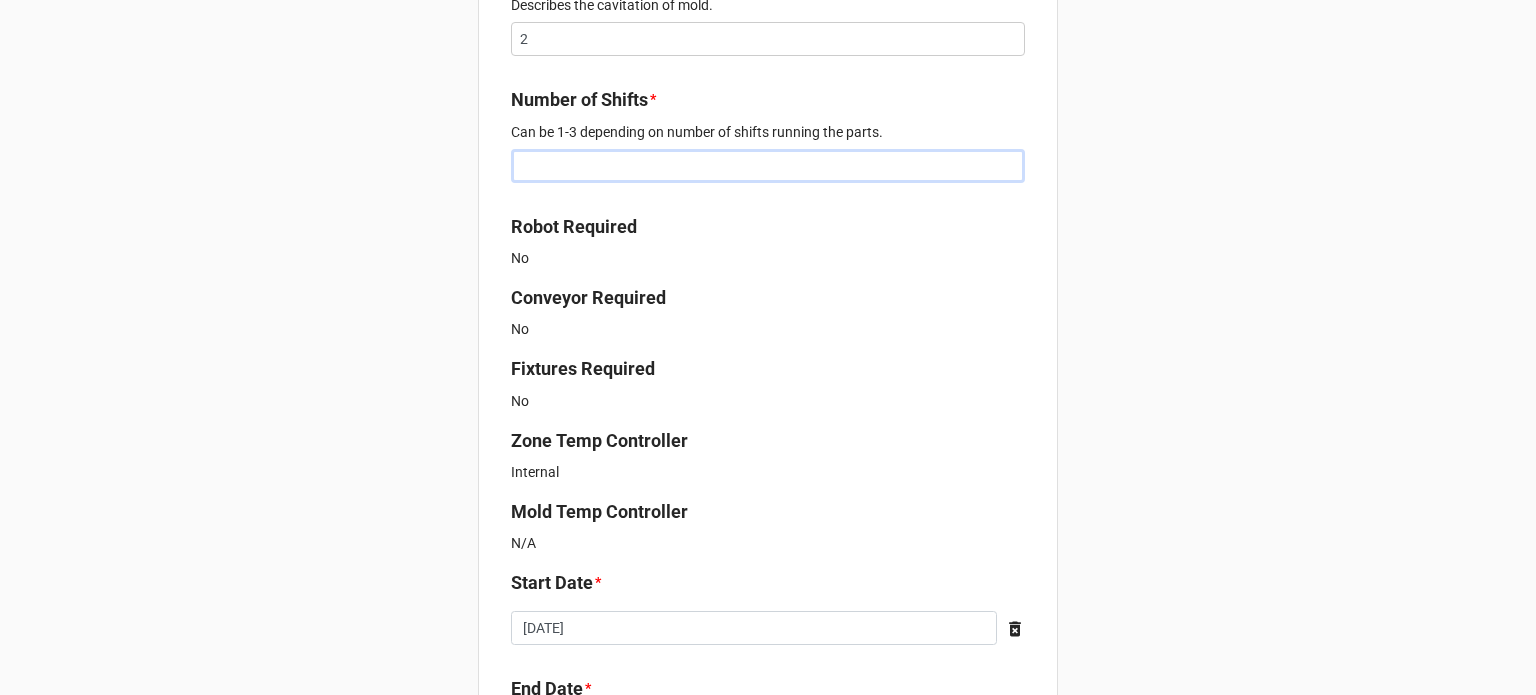 click at bounding box center [768, 166] 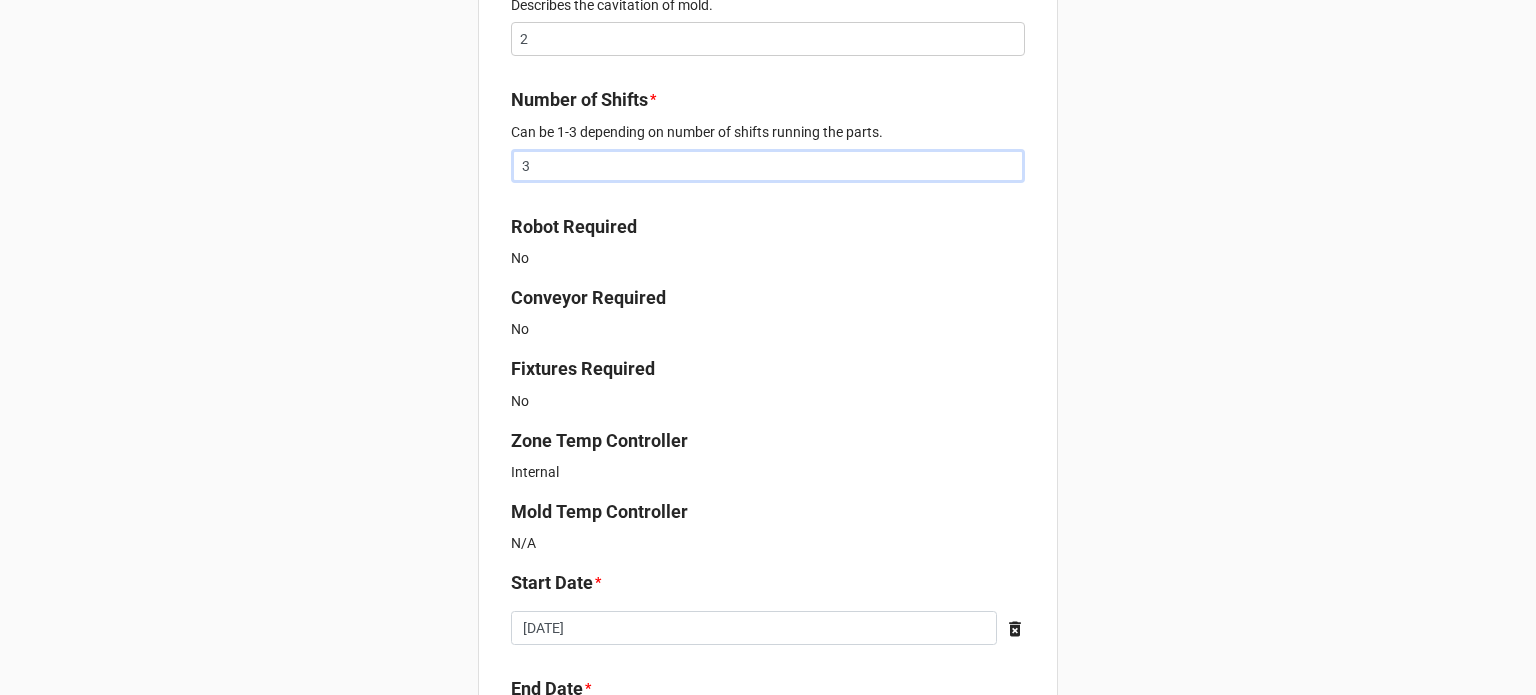 type on "3" 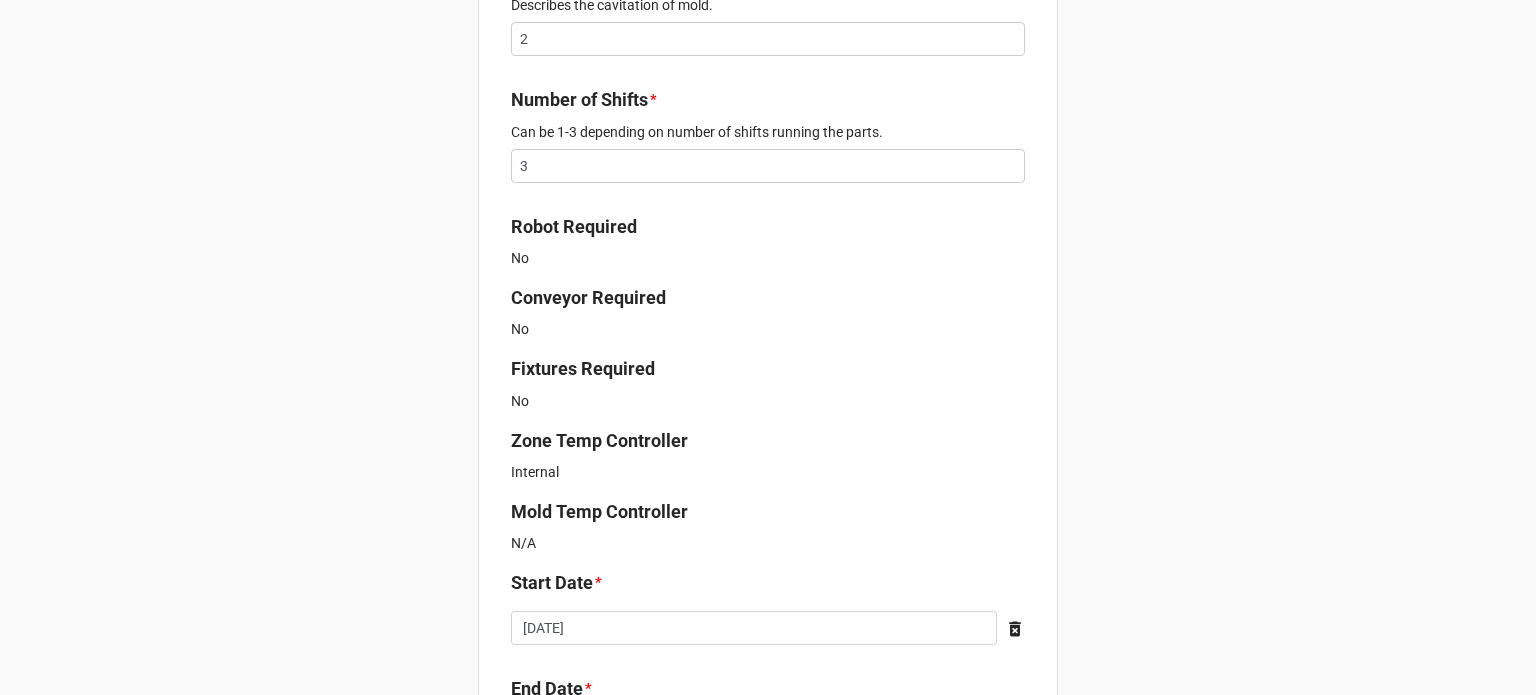 click on "New Order for Fabrication Link the Fabrication Purchase below * A1X1-UBYU Casco Bay Molding Engineering, PO: R&D Ordered Part YEF1-ALFP Test Strip 1 x 8.5 x 0.020 Natural 70A Number of Parts 200 Workstation * Press 8 Production Ordered By * Brian James Wanders Select ... Richard McLaughlin Date Production Ordered * 2025-07-25 ‹ July 2025 › Su Mo Tu We Th Fr Sa 29 30 1 2 3 4 5 6 7 8 9 10 11 12 13 14 15 16 17 18 19 20 21 22 23 24 25 26 27 28 29 30 31 1 2 3 4 5 6 7 8 9 Parts per Cycle Describes the cavitation of mold.
2 Number of Shifts * Can be 1-3 depending on number of shifts running the parts.
3 Robot Required No Conveyor Required No Fixtures Required No Zone Temp Controller Internal Mold Temp Controller N/A Start Date * 2025-07-25 ‹ July 2025 › Su Mo Tu We Th Fr Sa 29 30 1 2 3 4 5 6 7 8 9 10 11 12 13 14 15 16 17 18 19 20 21 22 23 24 25 26 27 28 29 30 31 1 2 3 4 5 6 7 8 9 End Date * 2025-07-25 ‹ July 2025 › Su Mo Tu We Th Fr Sa 29 30 1 2 3 4 5 6 7 8 9 10 11 12 13 14 15 16 17 18 19 20 21 22 23" at bounding box center [768, 276] 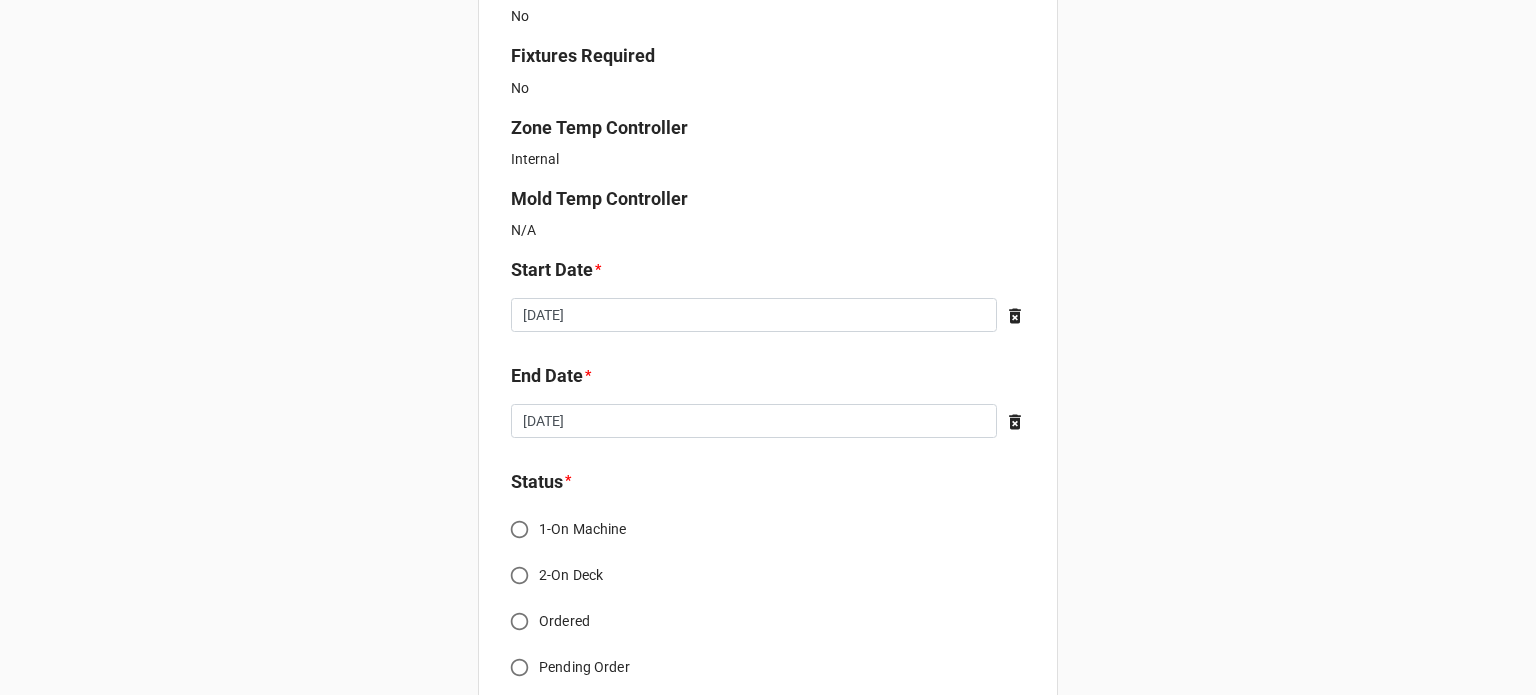 scroll, scrollTop: 1400, scrollLeft: 0, axis: vertical 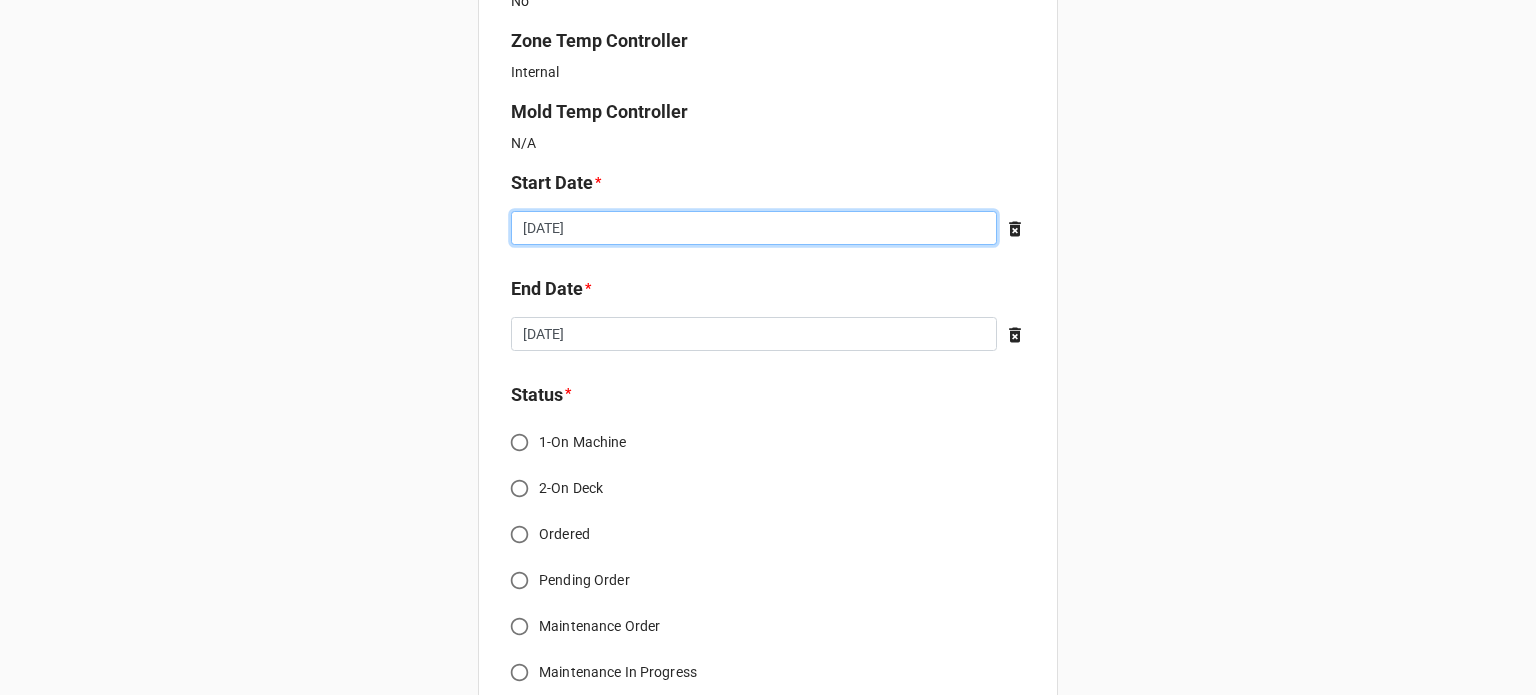 click on "[DATE]" at bounding box center [754, 228] 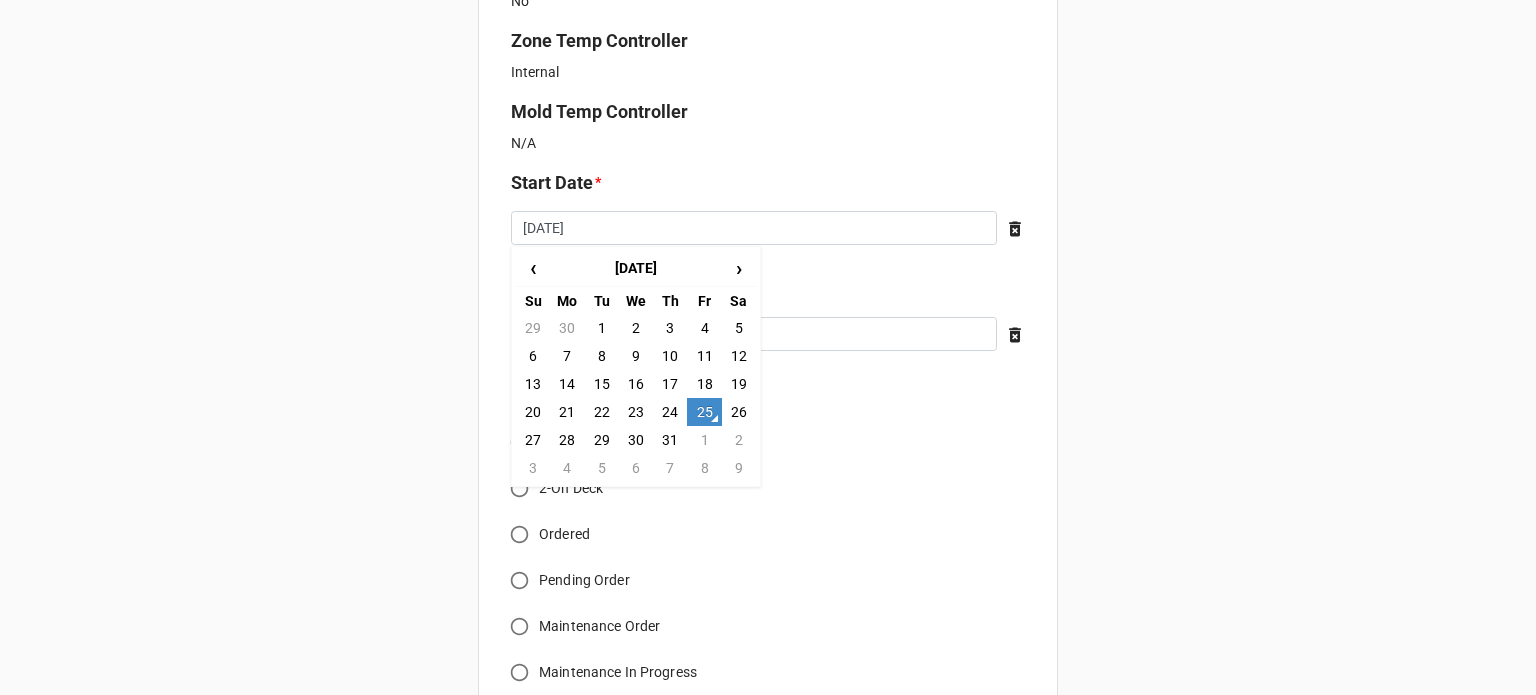 click on "New Order for Fabrication Link the Fabrication Purchase below * A1X1-UBYU Casco Bay Molding Engineering, PO: R&D Ordered Part YEF1-ALFP Test Strip 1 x 8.5 x 0.020 Natural 70A Number of Parts 200 Workstation * Press 8 Production Ordered By * Brian James Wanders Select ... Richard McLaughlin Date Production Ordered * 2025-07-25 ‹ July 2025 › Su Mo Tu We Th Fr Sa 29 30 1 2 3 4 5 6 7 8 9 10 11 12 13 14 15 16 17 18 19 20 21 22 23 24 25 26 27 28 29 30 31 1 2 3 4 5 6 7 8 9 Parts per Cycle Describes the cavitation of mold.
2 Number of Shifts * Can be 1-3 depending on number of shifts running the parts.
3 Robot Required No Conveyor Required No Fixtures Required No Zone Temp Controller Internal Mold Temp Controller N/A Start Date * 2025-07-25 ‹ July 2025 › Su Mo Tu We Th Fr Sa 29 30 1 2 3 4 5 6 7 8 9 10 11 12 13 14 15 16 17 18 19 20 21 22 23 24 25 26 27 28 29 30 31 1 2 3 4 5 6 7 8 9 End Date * 2025-07-25 ‹ July 2025 › Su Mo Tu We Th Fr Sa 29 30 1 2 3 4 5 6 7 8 9 10 11 12 13 14 15 16 17 18 19 20 21 22 23" at bounding box center [768, -124] 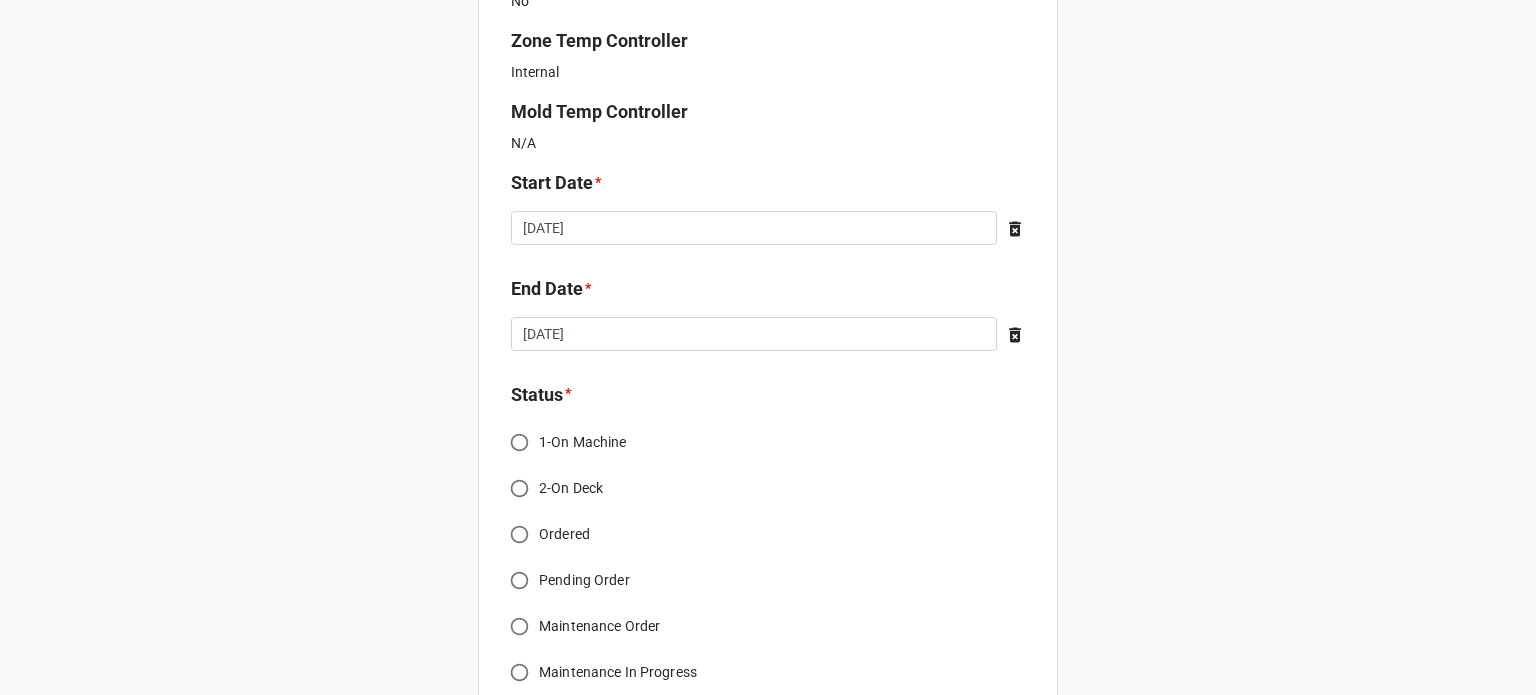 scroll, scrollTop: 1500, scrollLeft: 0, axis: vertical 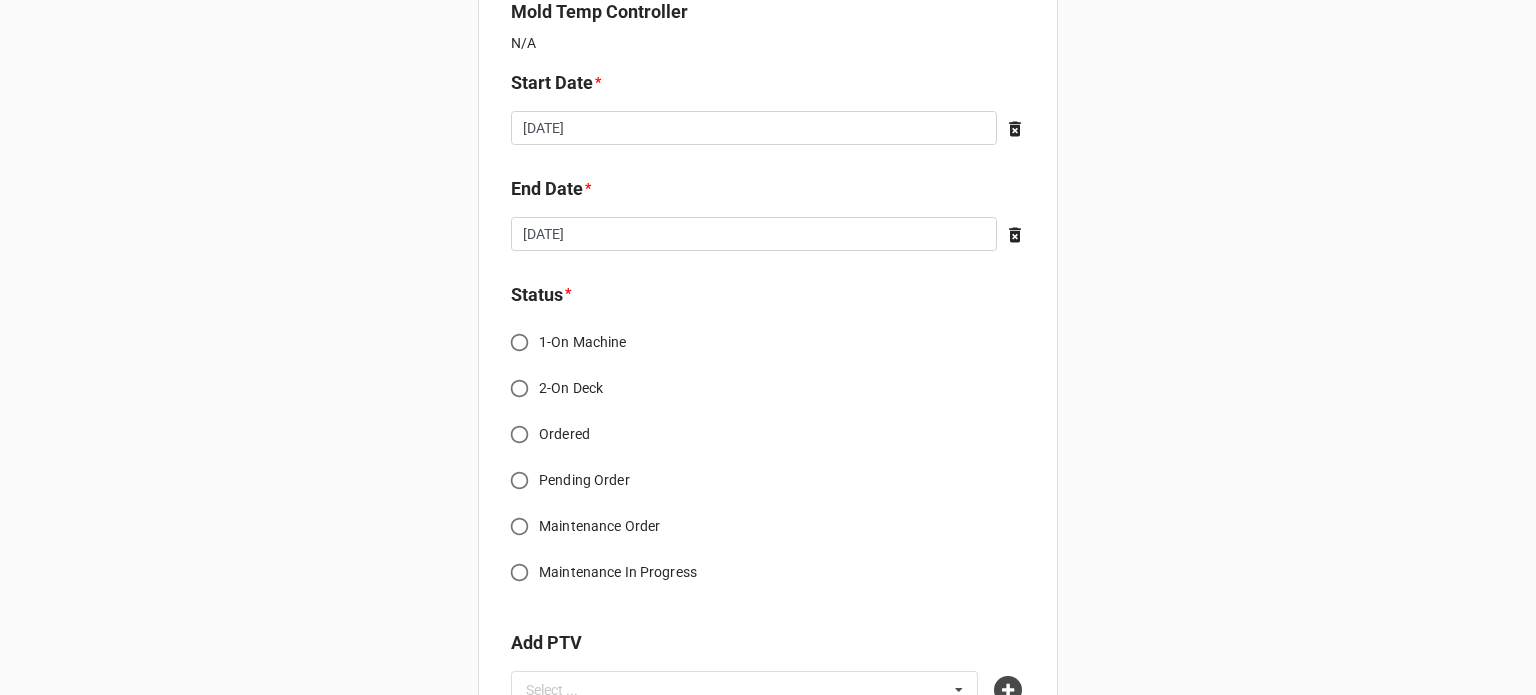 click on "Ordered" at bounding box center (519, 434) 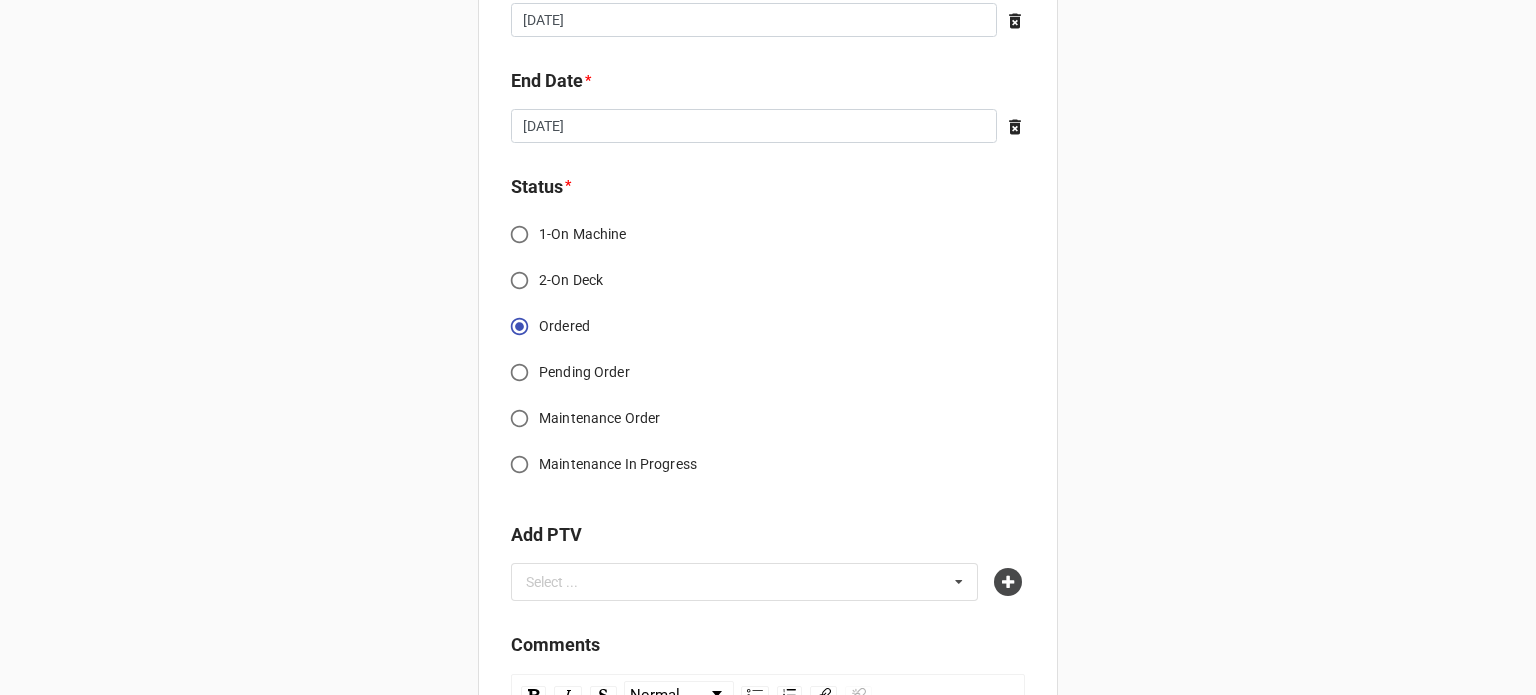 scroll, scrollTop: 1700, scrollLeft: 0, axis: vertical 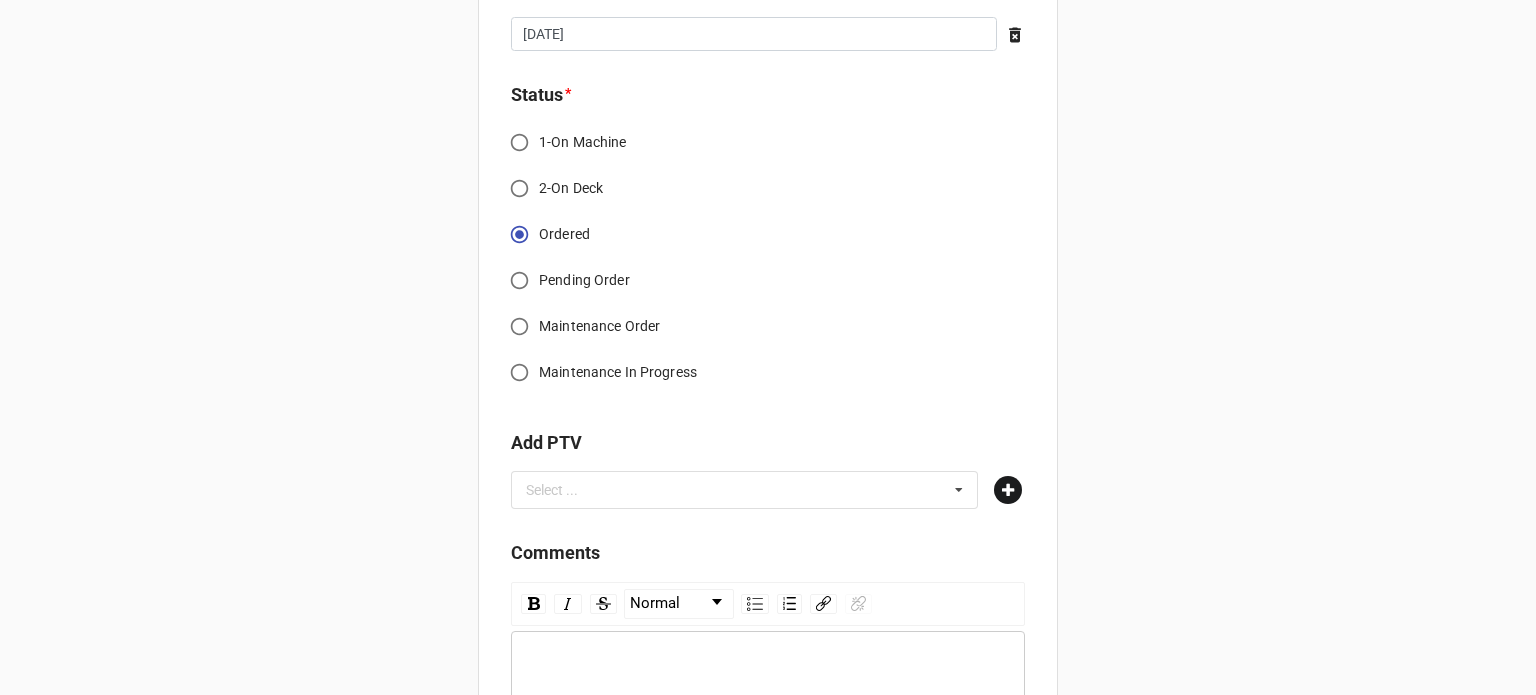 click at bounding box center (1008, 490) 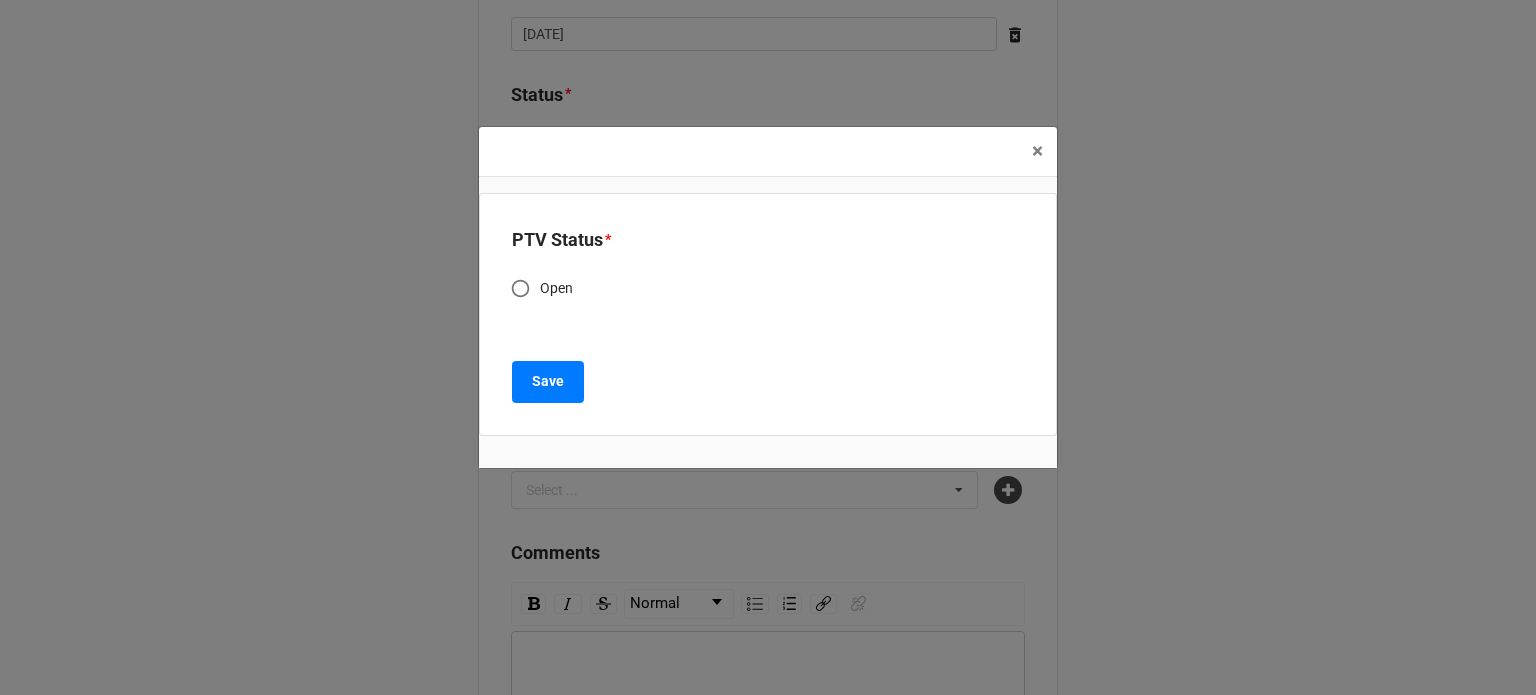 click on "Open" at bounding box center (557, 288) 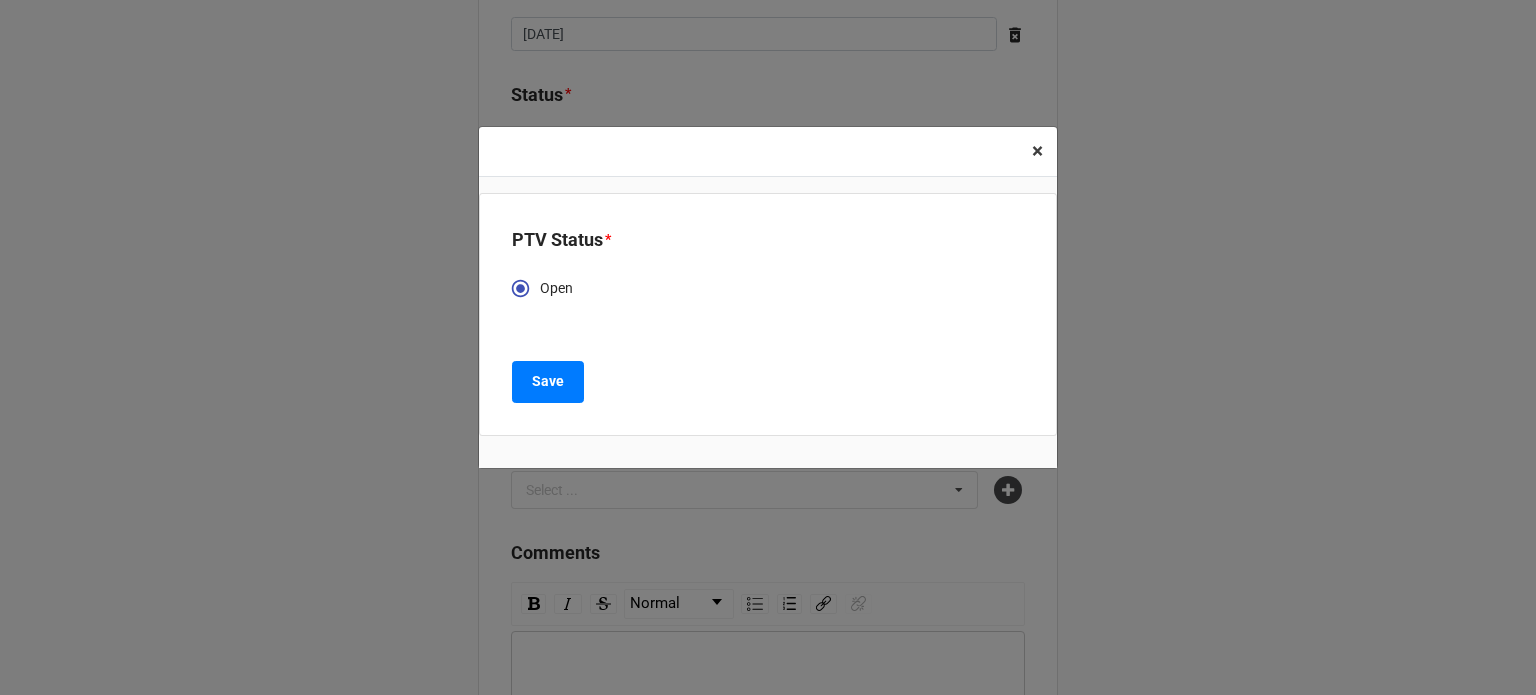 click on "×" at bounding box center [1037, 151] 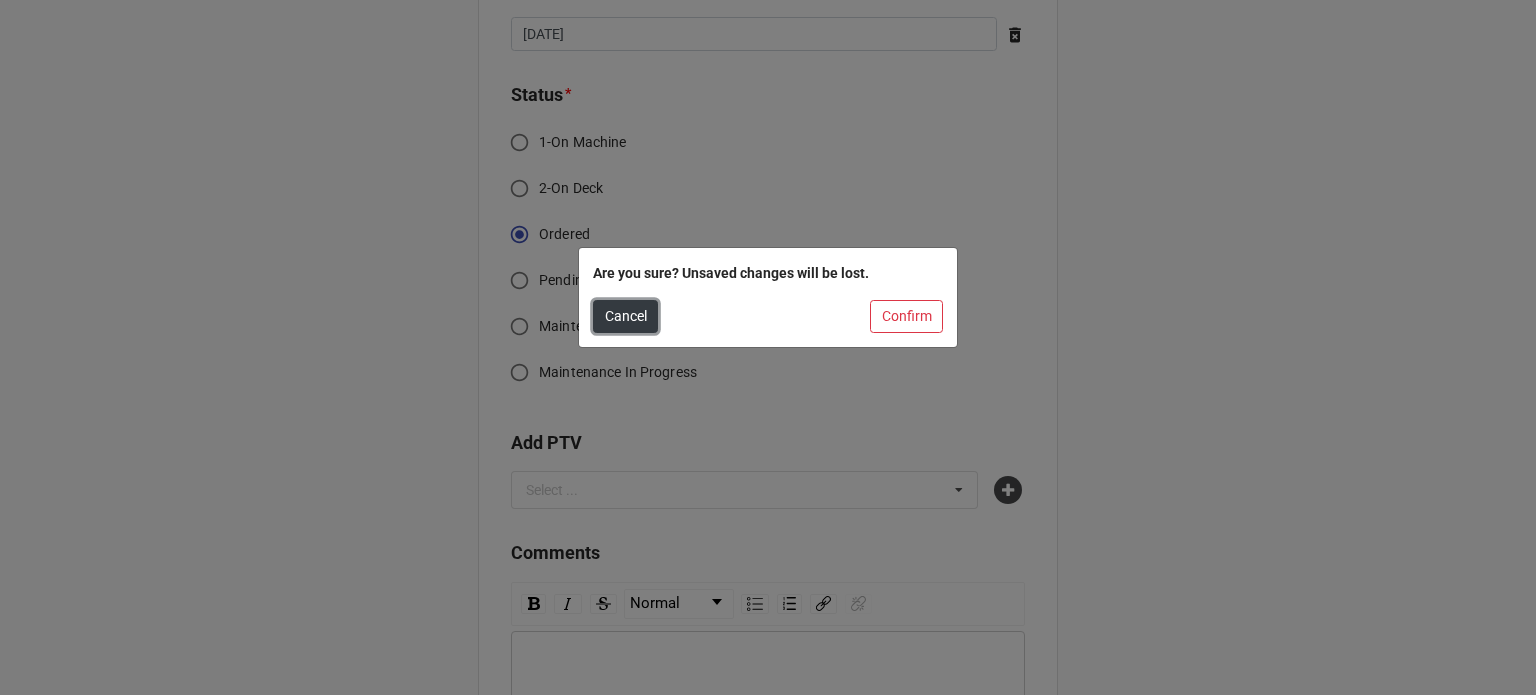 click on "Cancel" at bounding box center [625, 317] 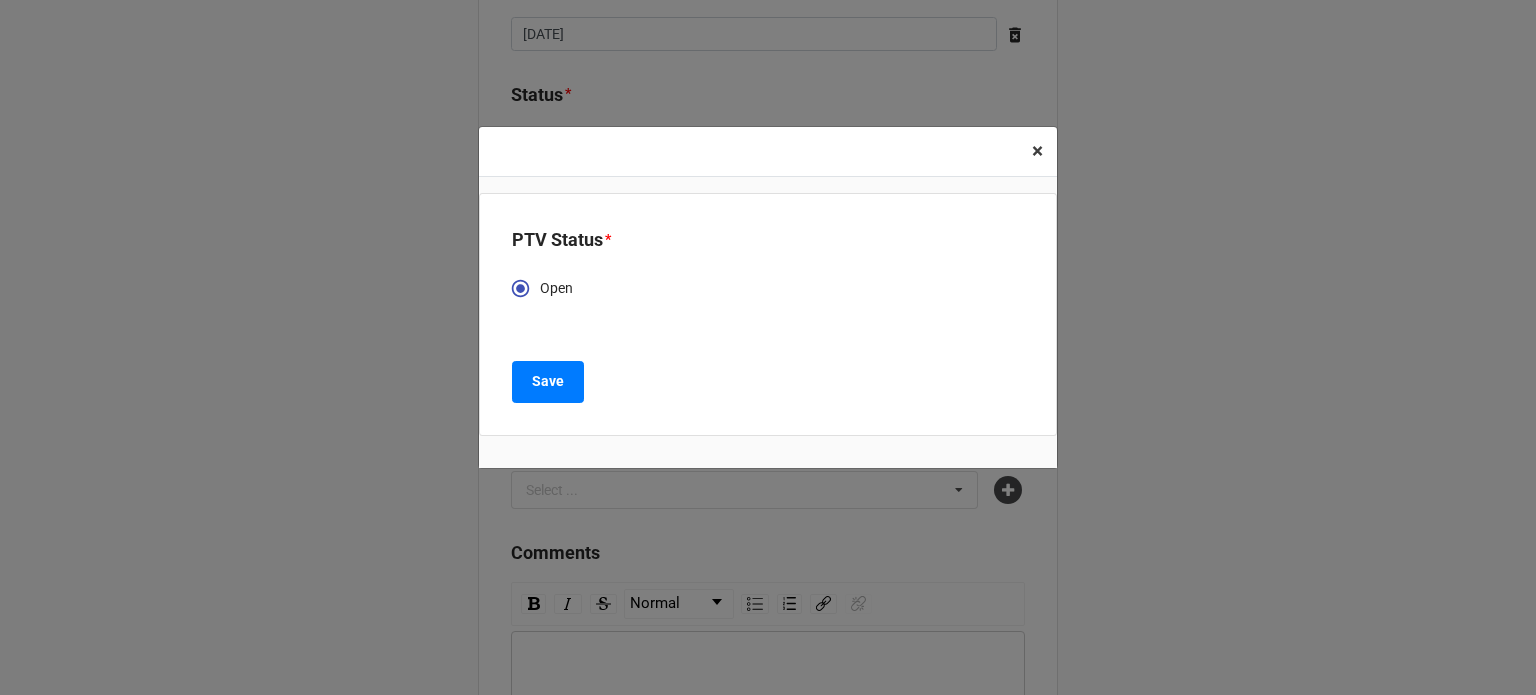 click on "×" at bounding box center [1037, 151] 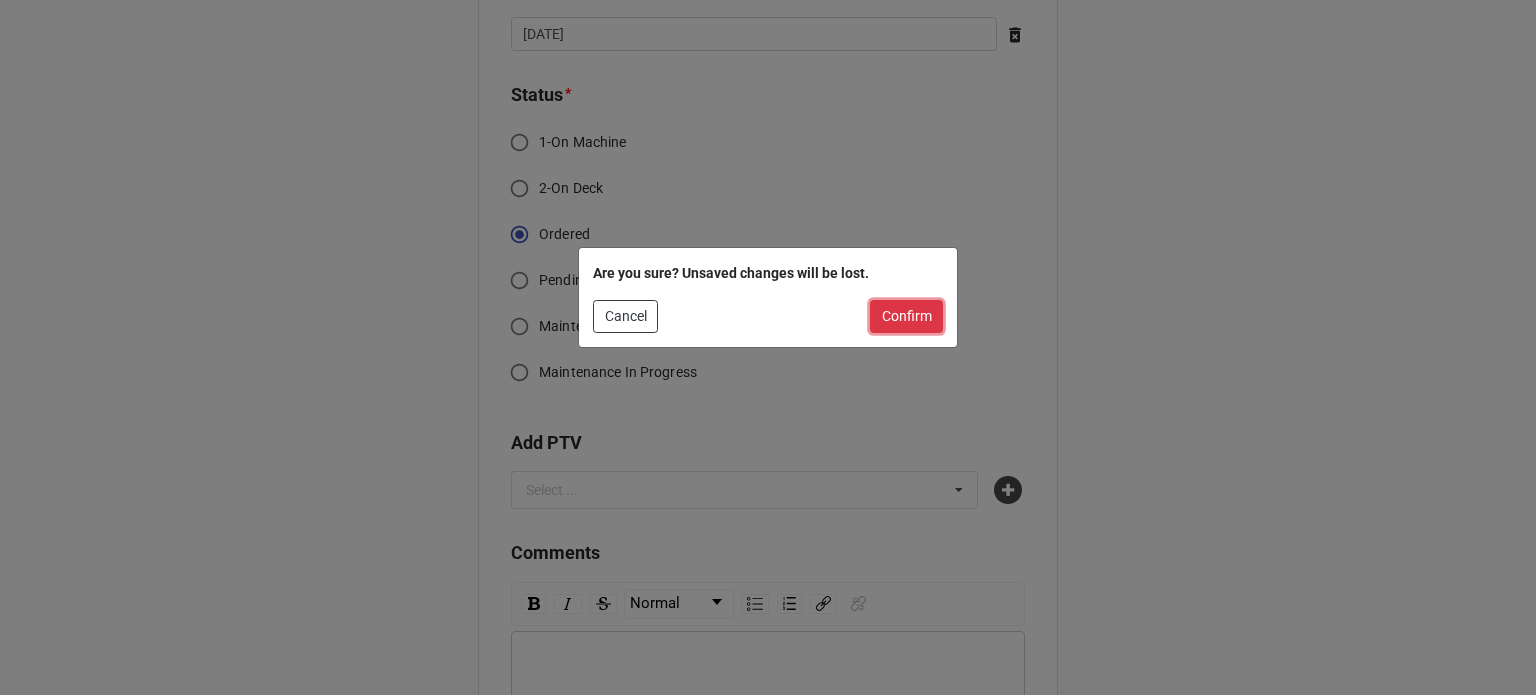click on "Confirm" at bounding box center [906, 317] 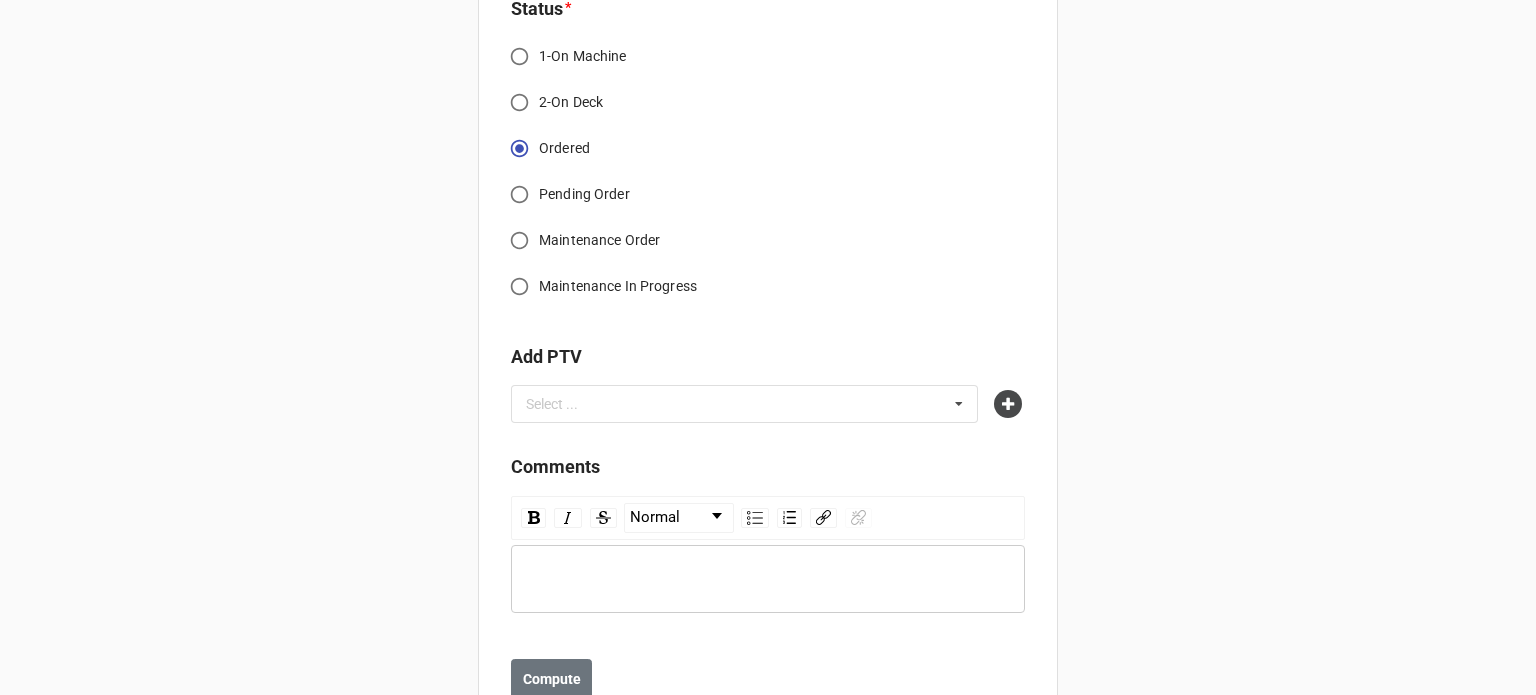 scroll, scrollTop: 1855, scrollLeft: 0, axis: vertical 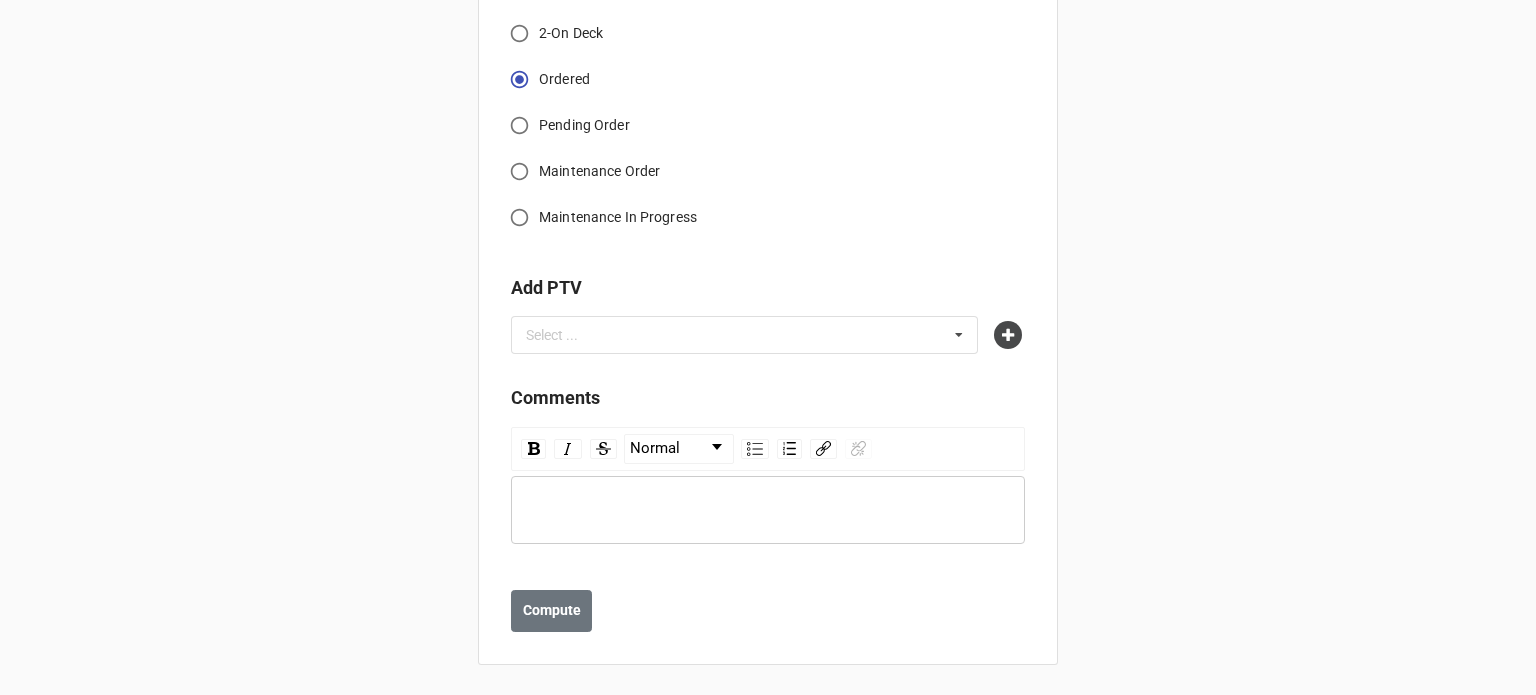 click at bounding box center [768, 510] 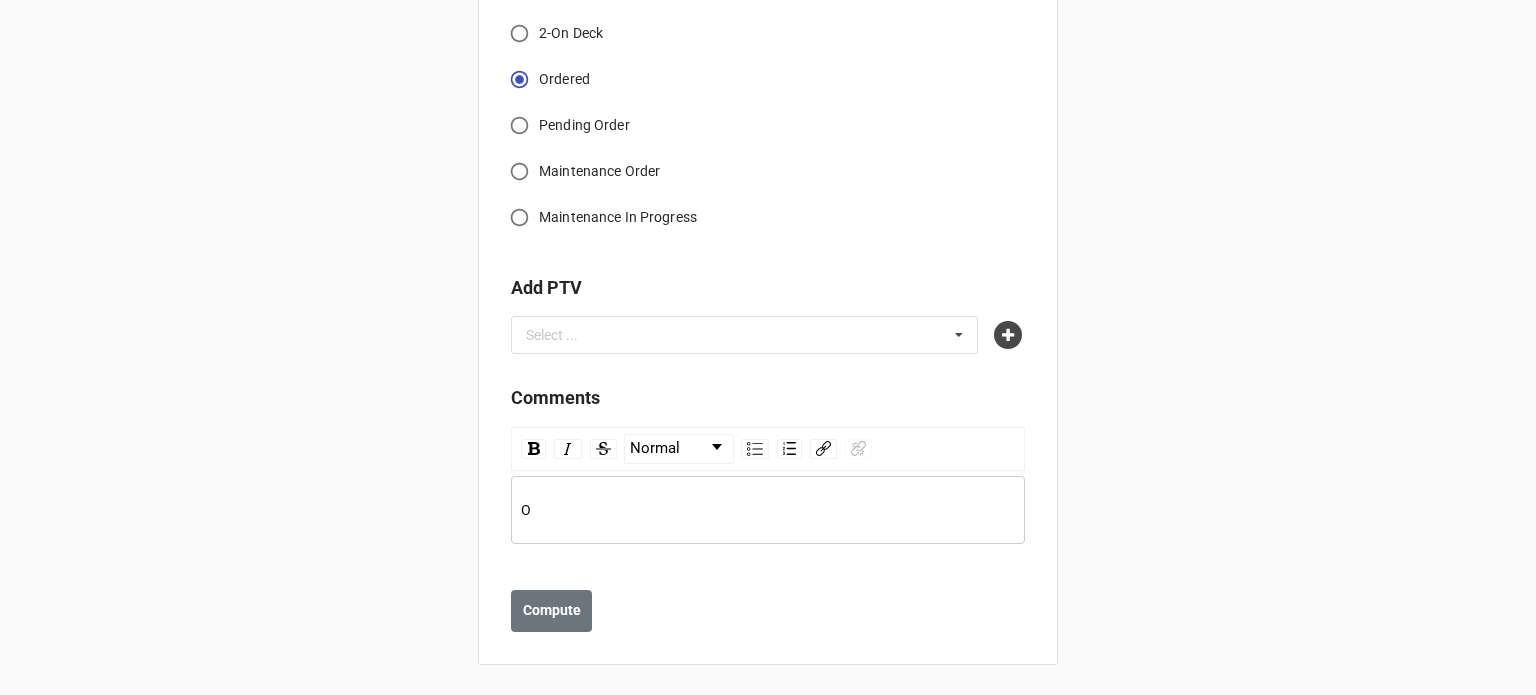 type 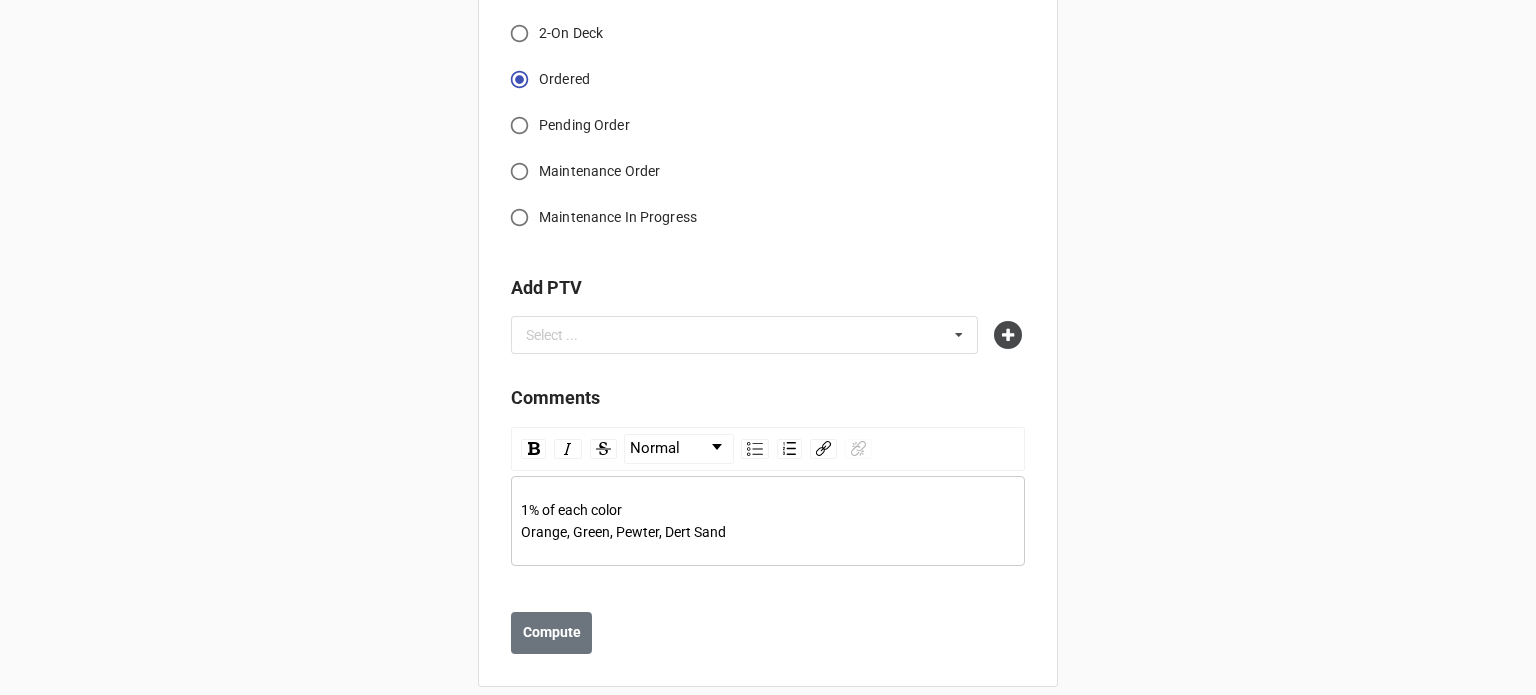 click on "1% of each color
Orange, Green, Pewter, Dert Sand" at bounding box center [623, 521] 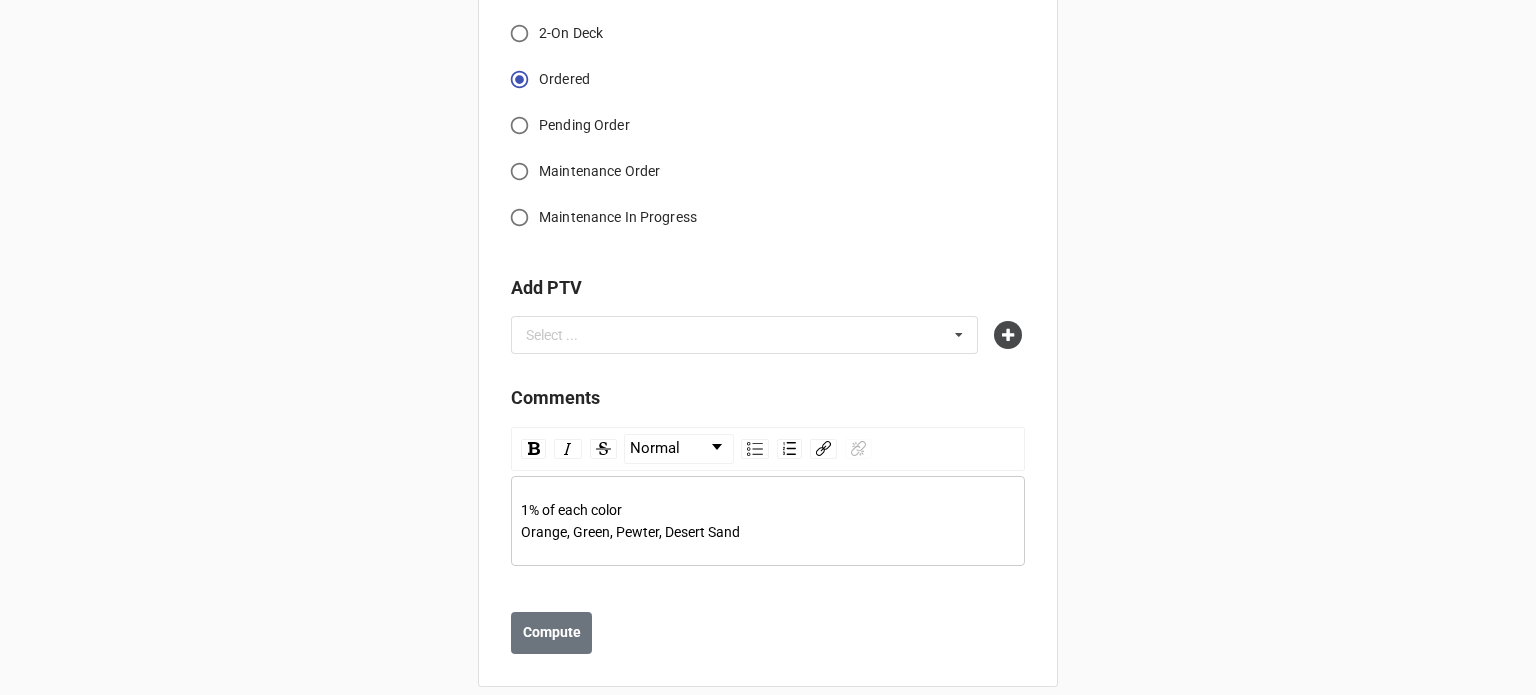 click on "1% of each color
Orange, Green, Pewter, Desert Sand" at bounding box center [768, 521] 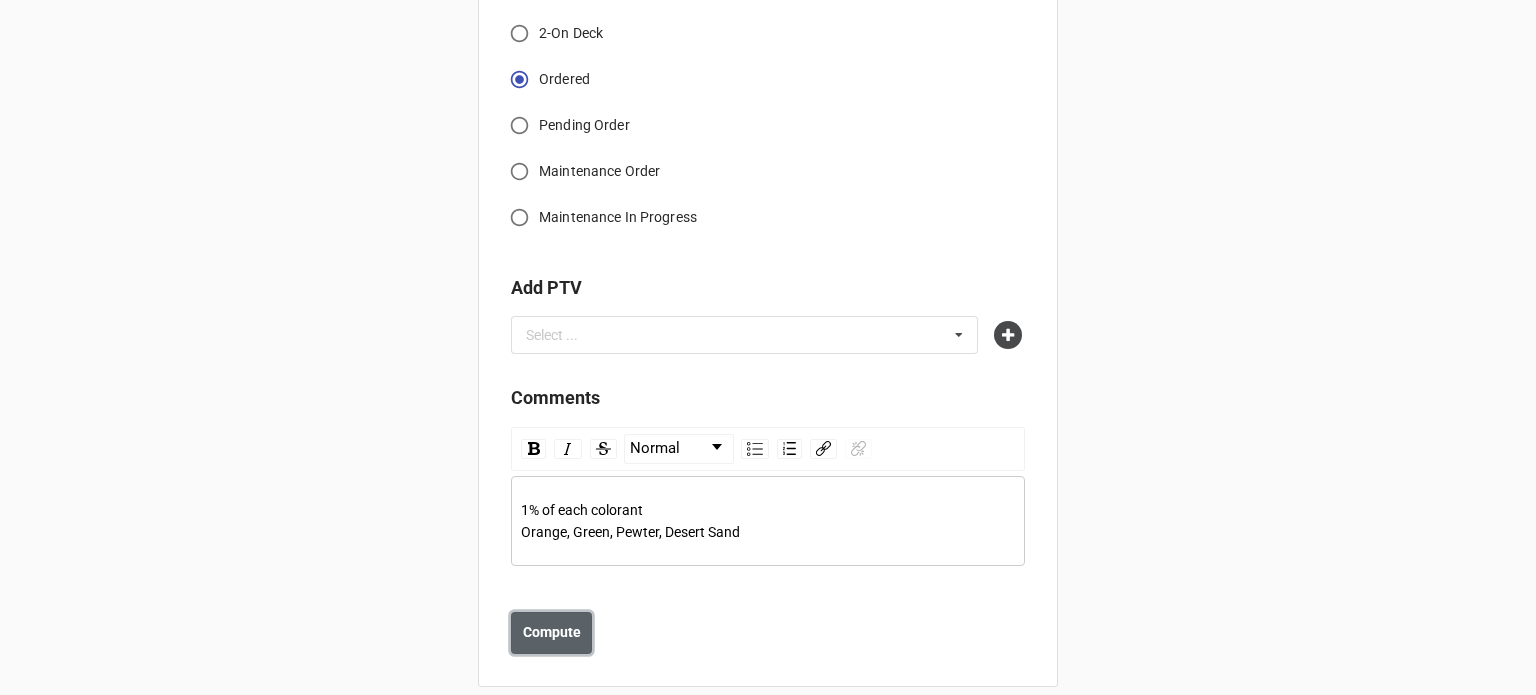 click on "Compute" at bounding box center (551, 633) 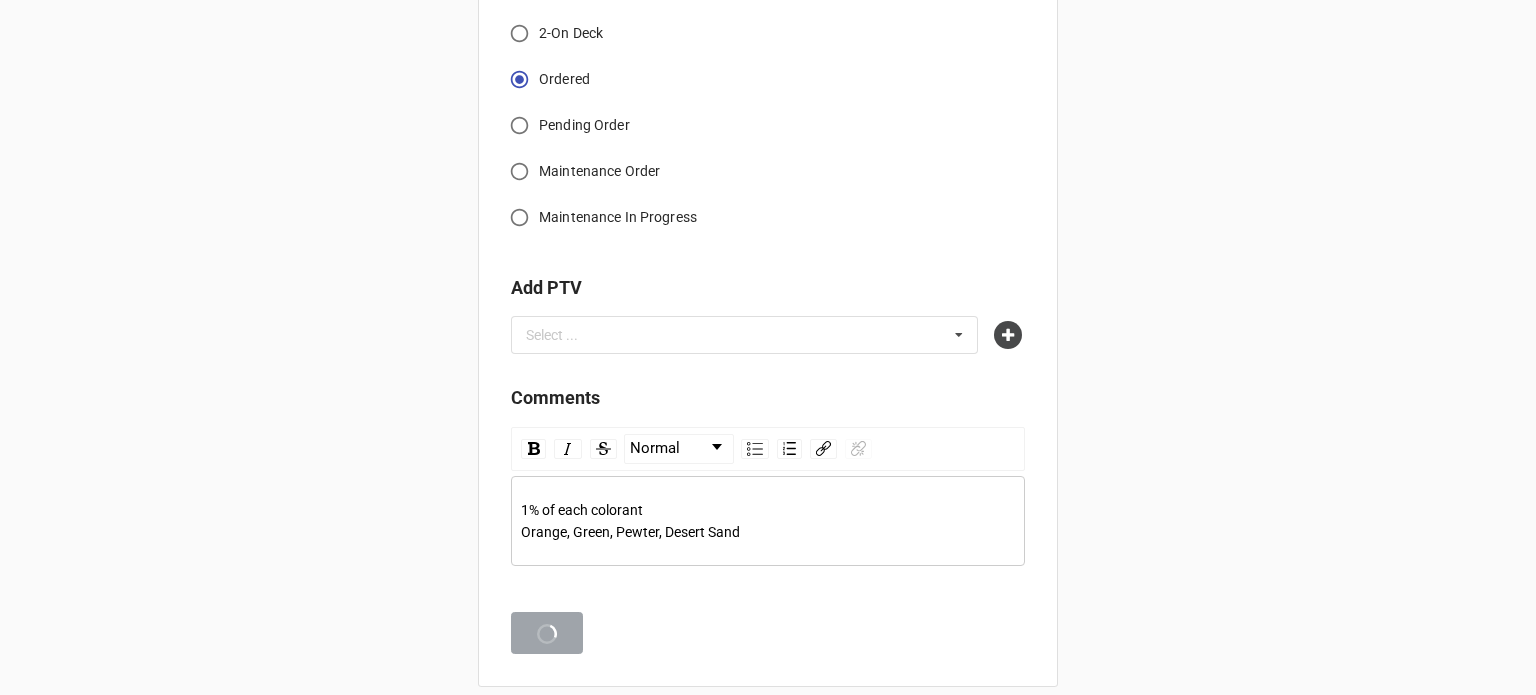 scroll, scrollTop: 1926, scrollLeft: 0, axis: vertical 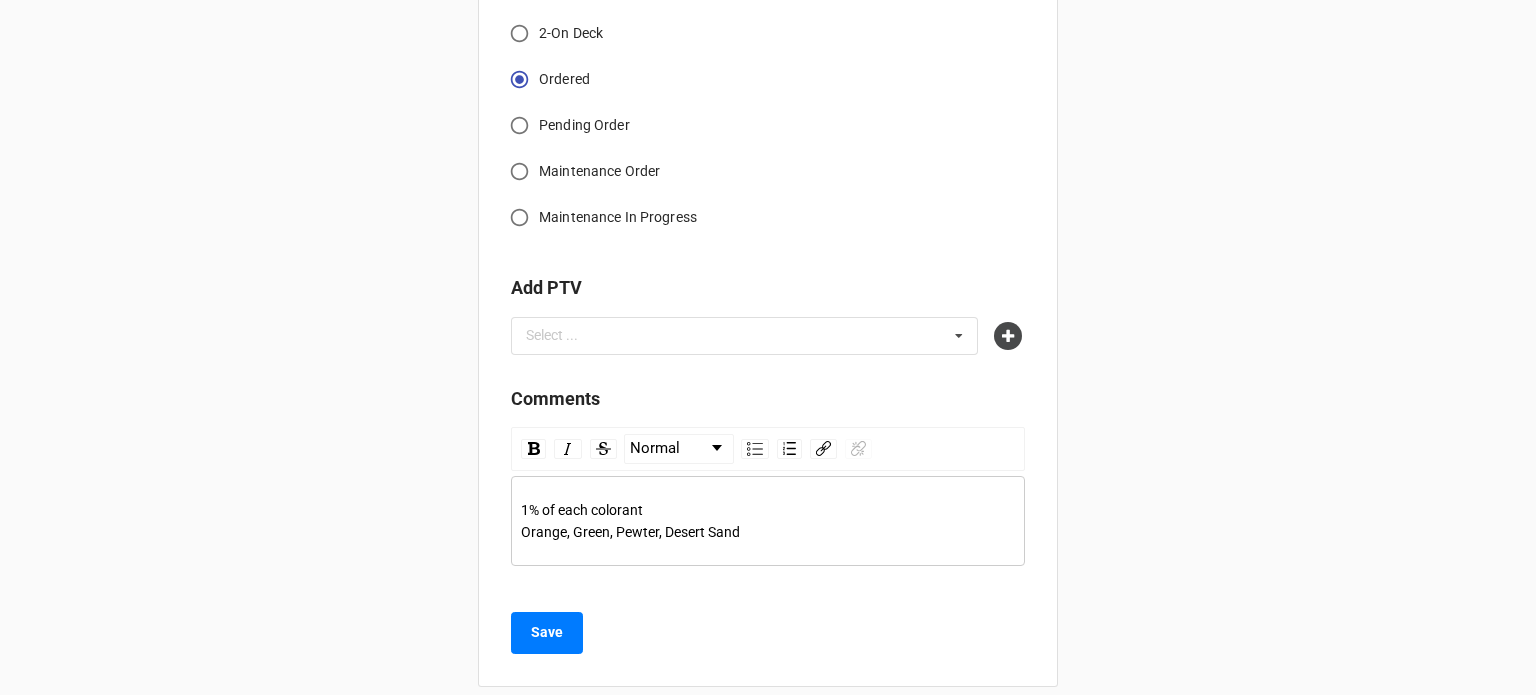 click at bounding box center (1010, 336) 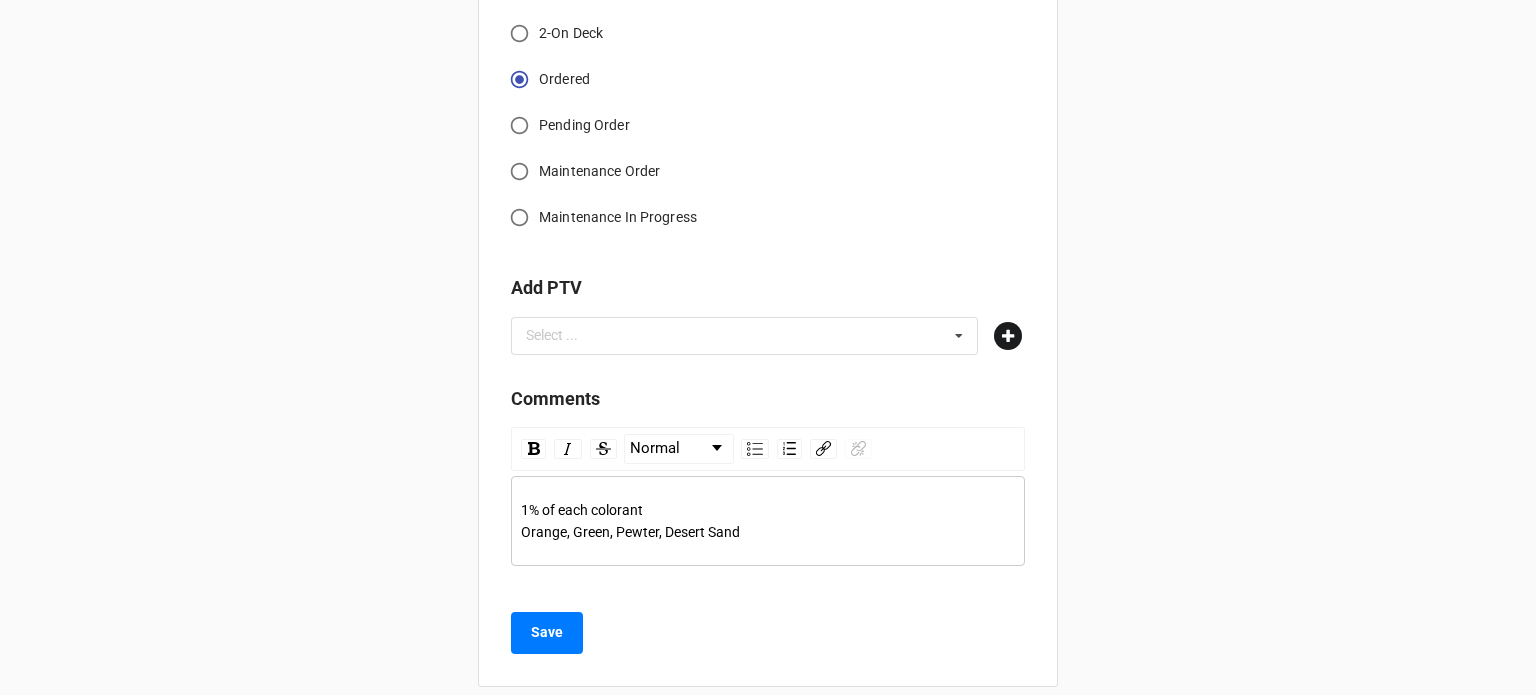 click at bounding box center [1008, 336] 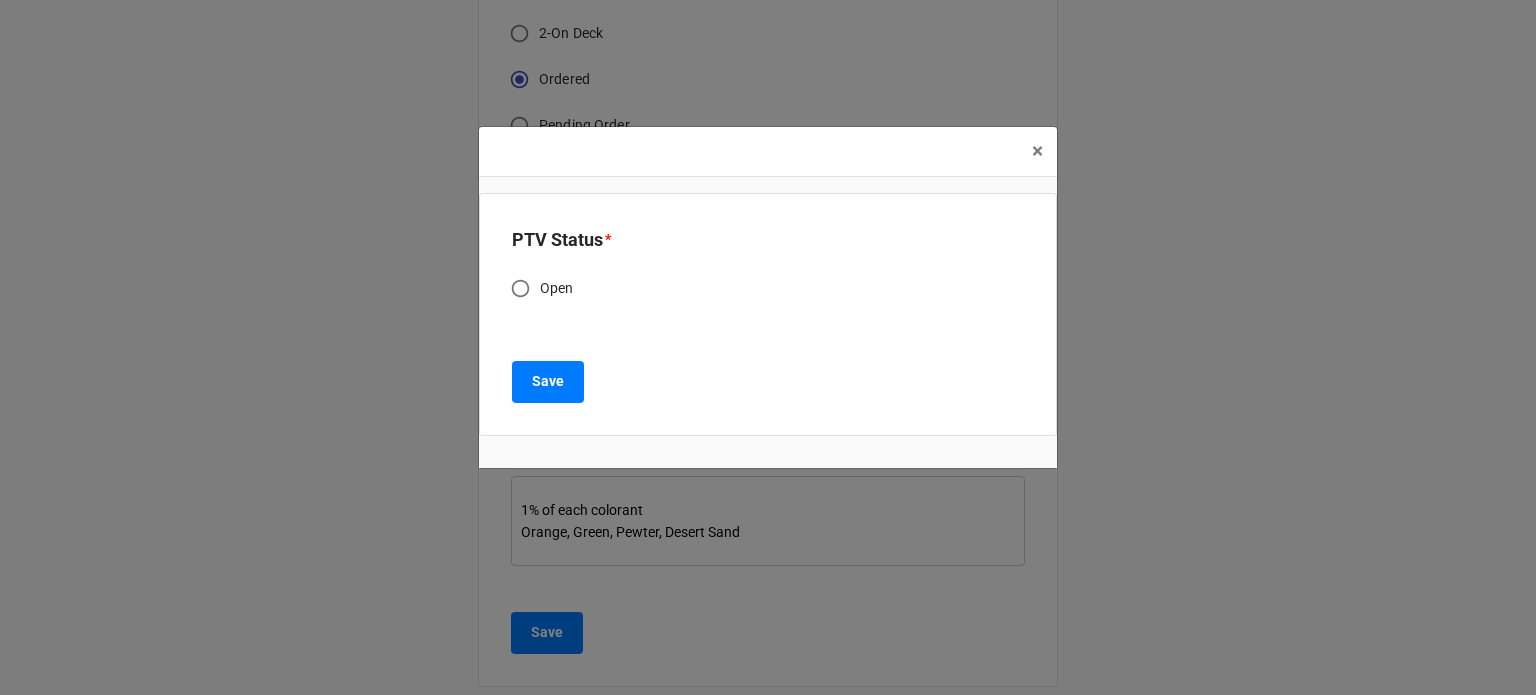 click on "Open" at bounding box center (520, 288) 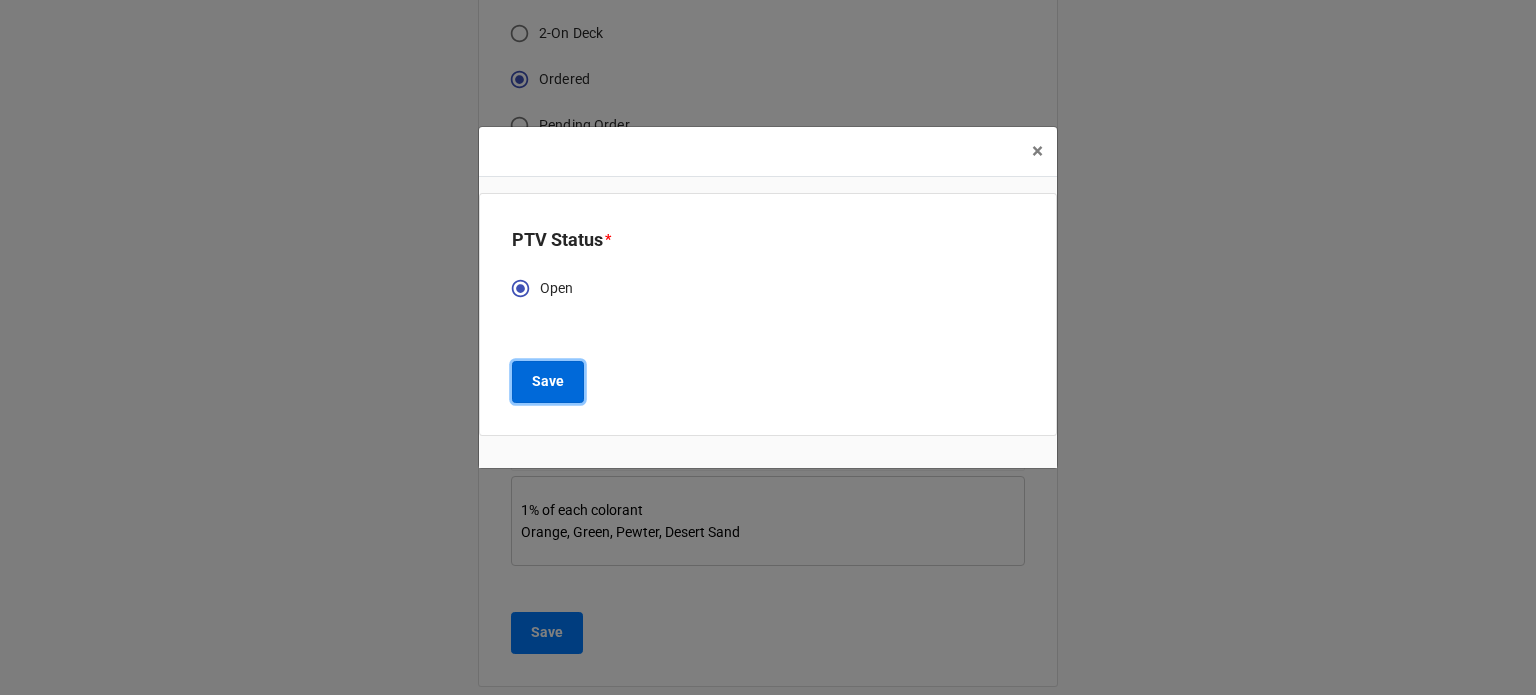 click on "Save" at bounding box center [548, 381] 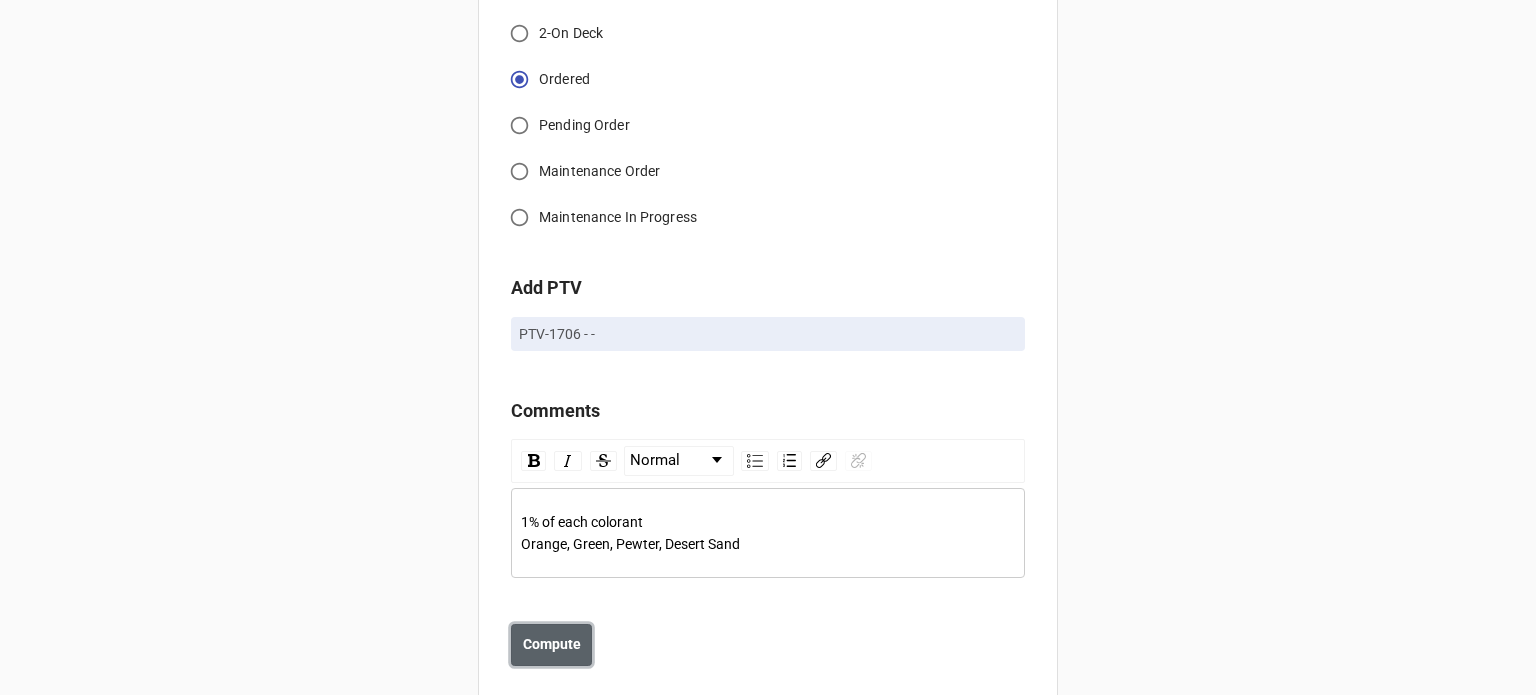 click on "Compute" at bounding box center [552, 644] 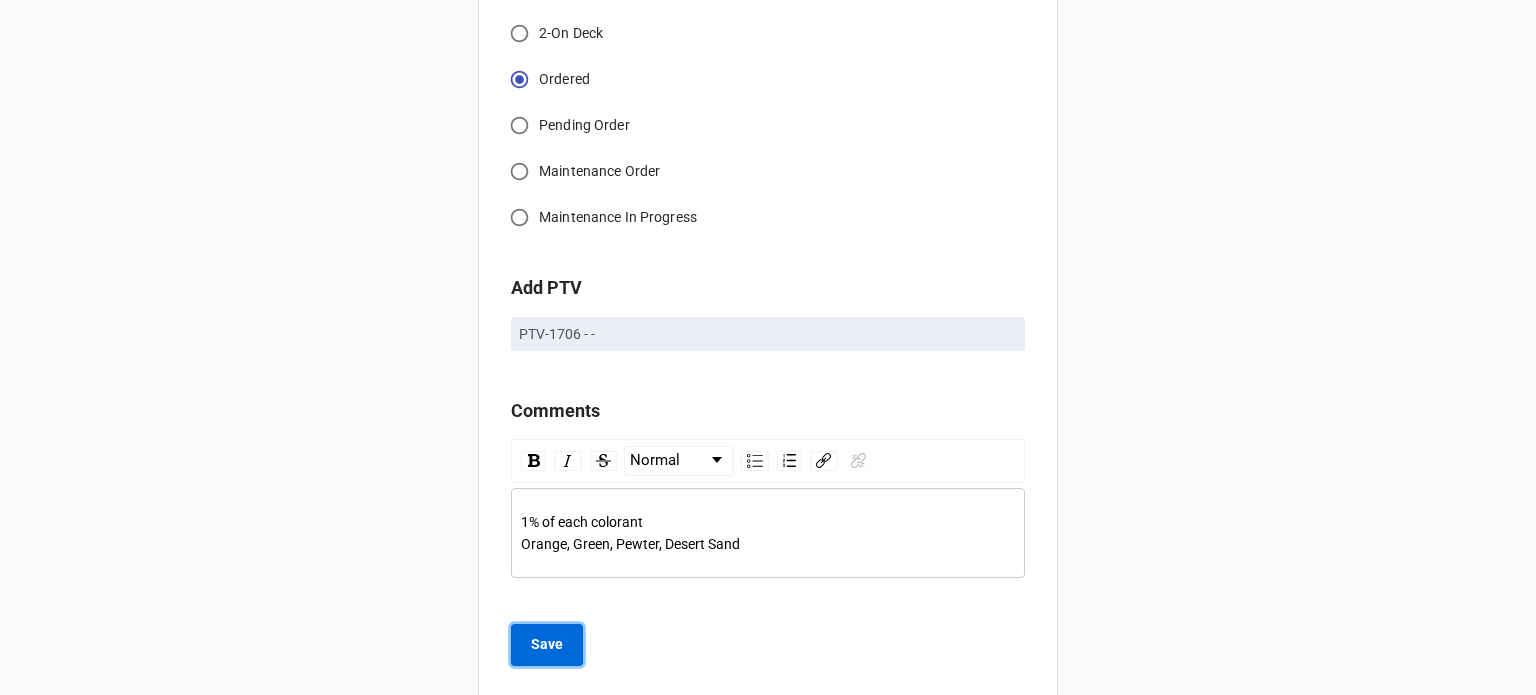 click on "Save" at bounding box center (547, 644) 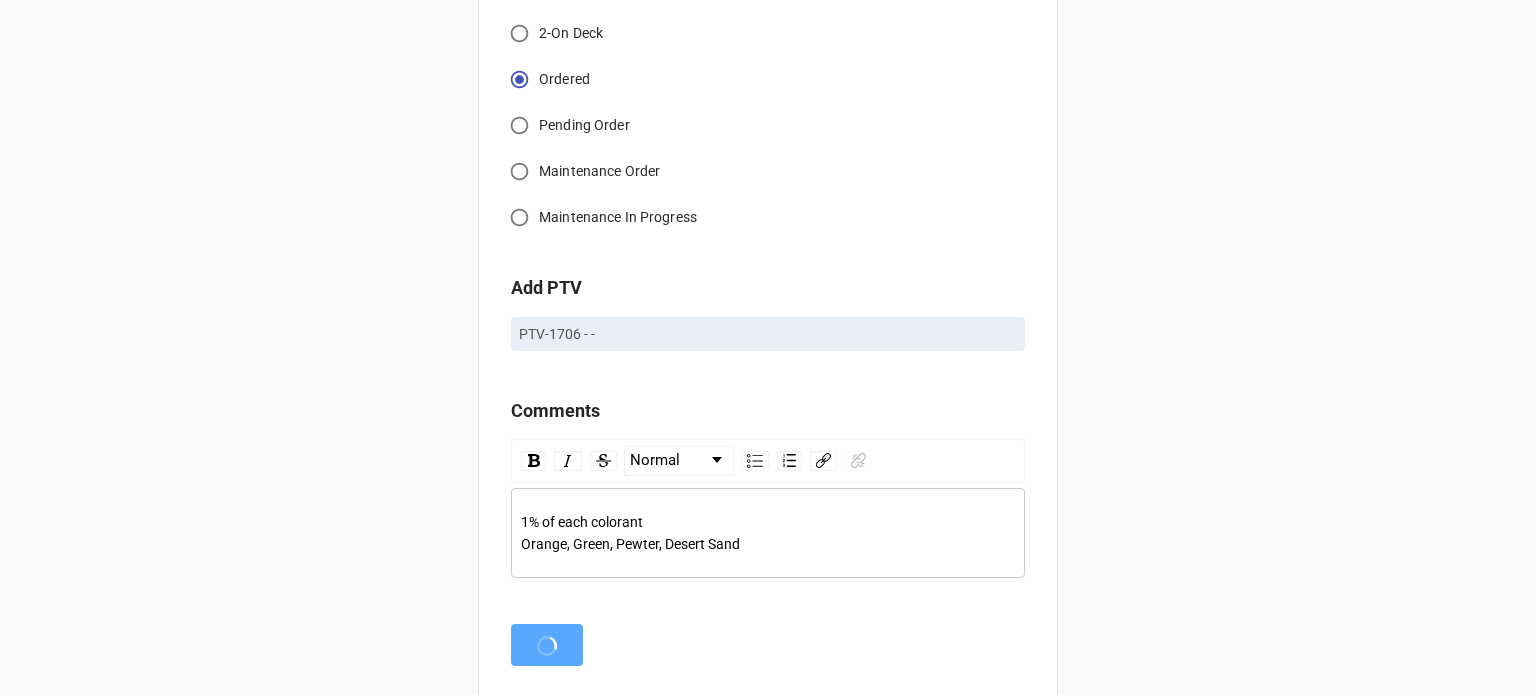 scroll, scrollTop: 0, scrollLeft: 0, axis: both 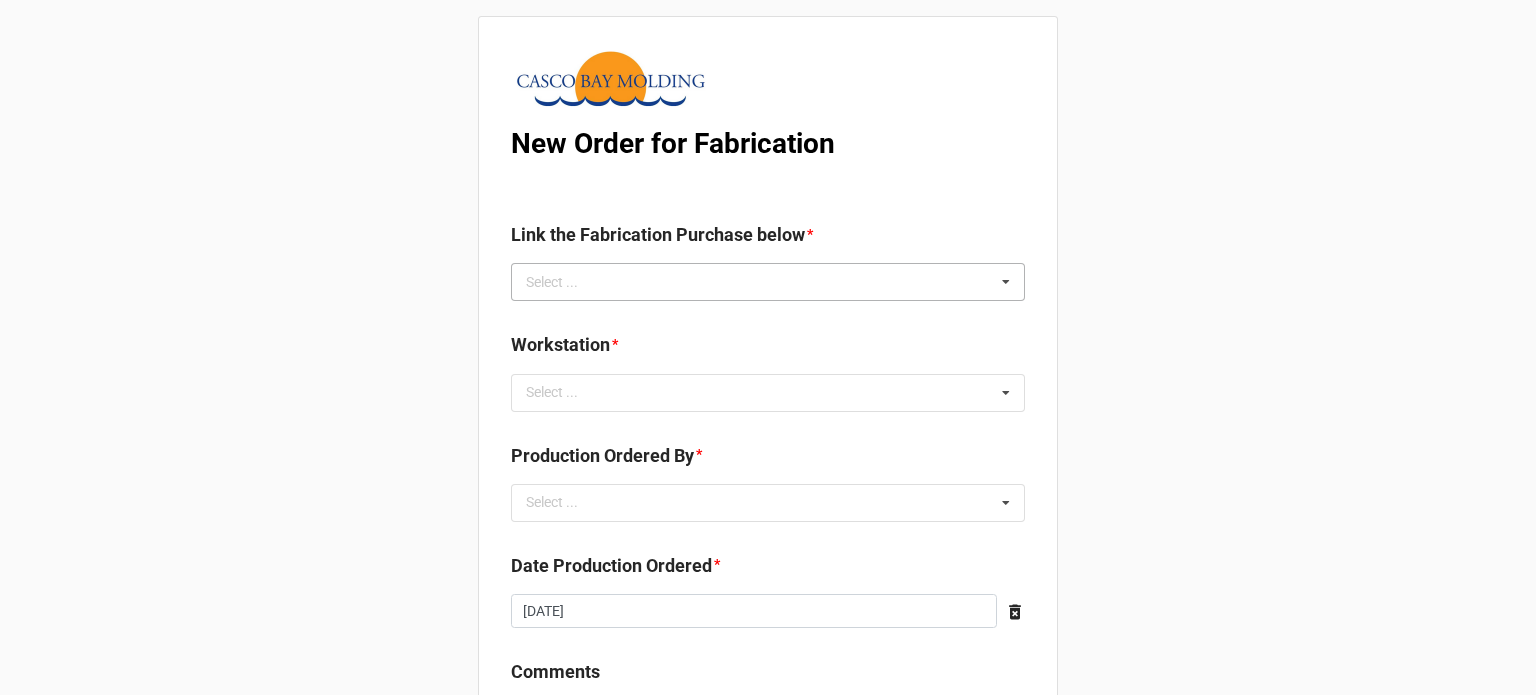 click on "Select ..." at bounding box center (564, 282) 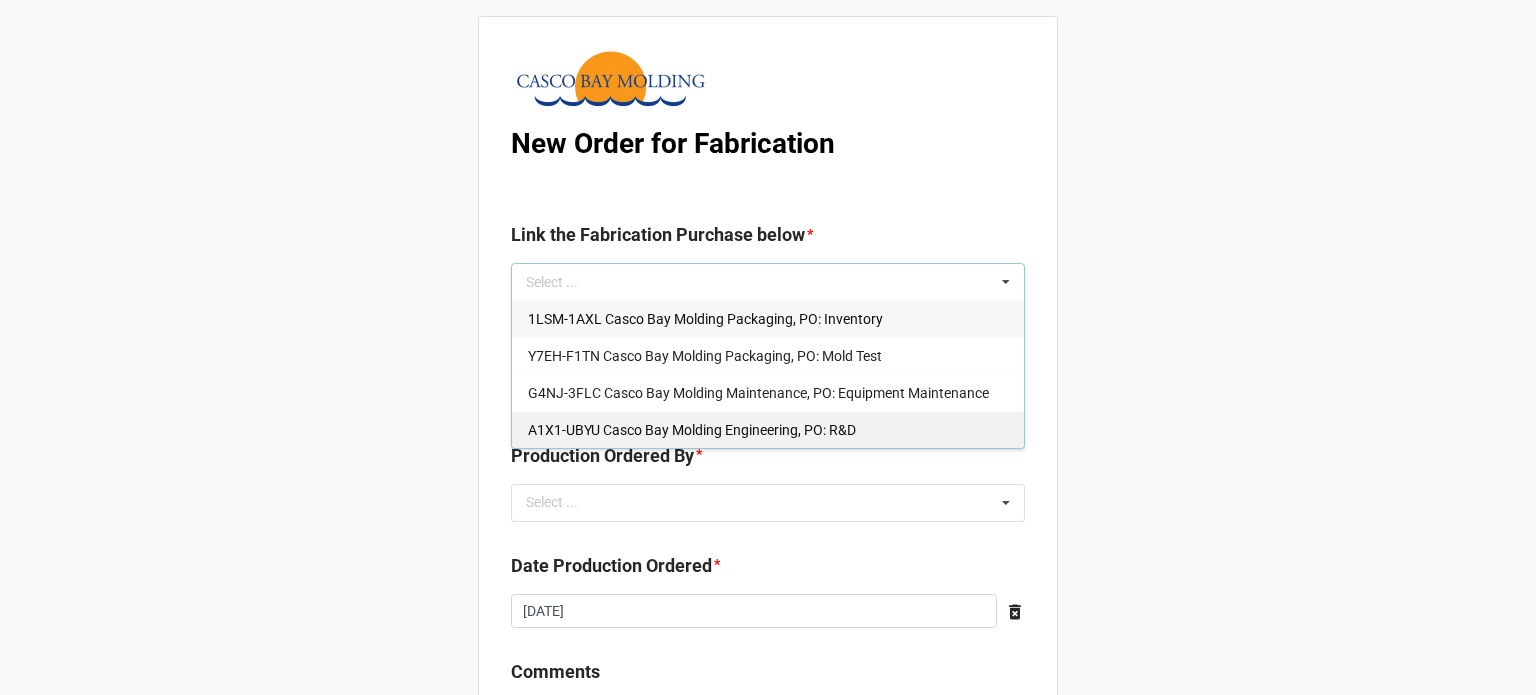 click on "A1X1-UBYU Casco Bay Molding Engineering, PO: R&D" at bounding box center [692, 430] 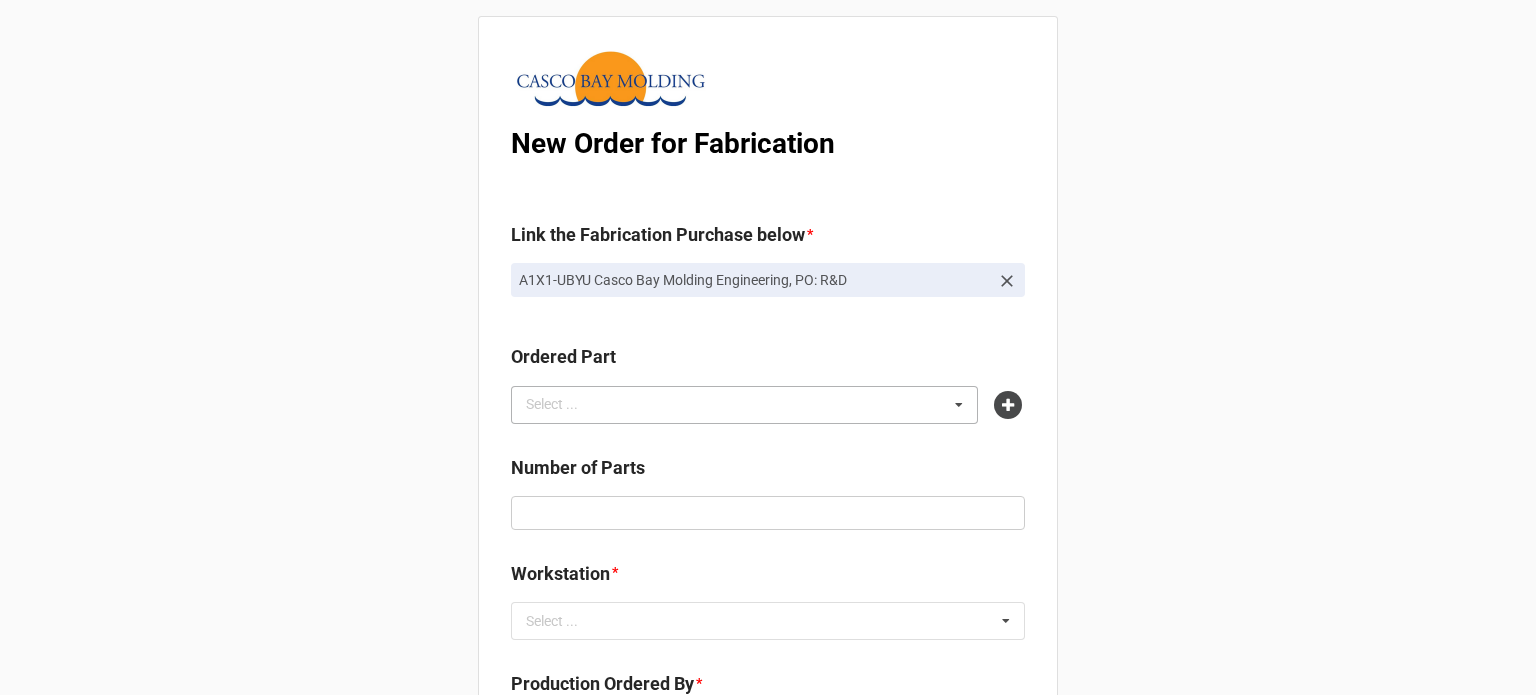 click on "Select ..." at bounding box center [564, 404] 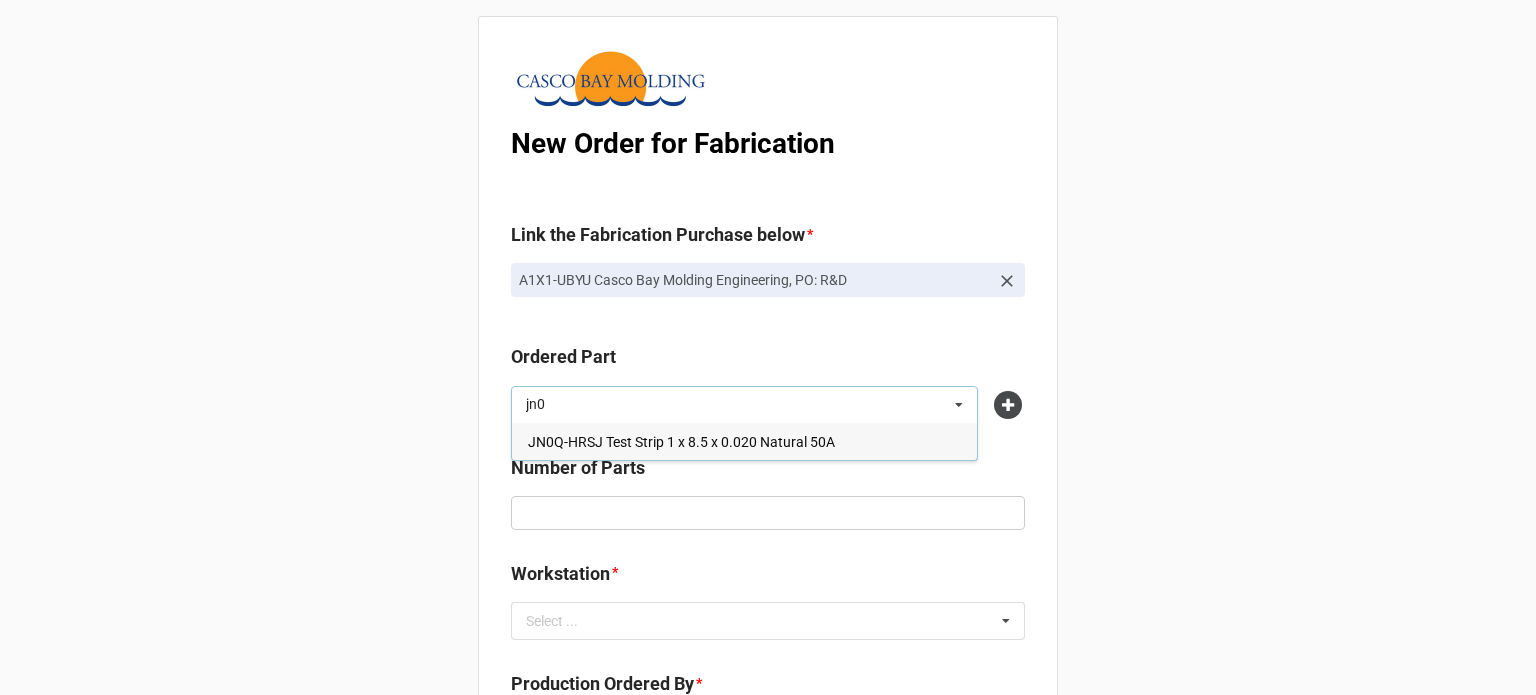 type on "jn0" 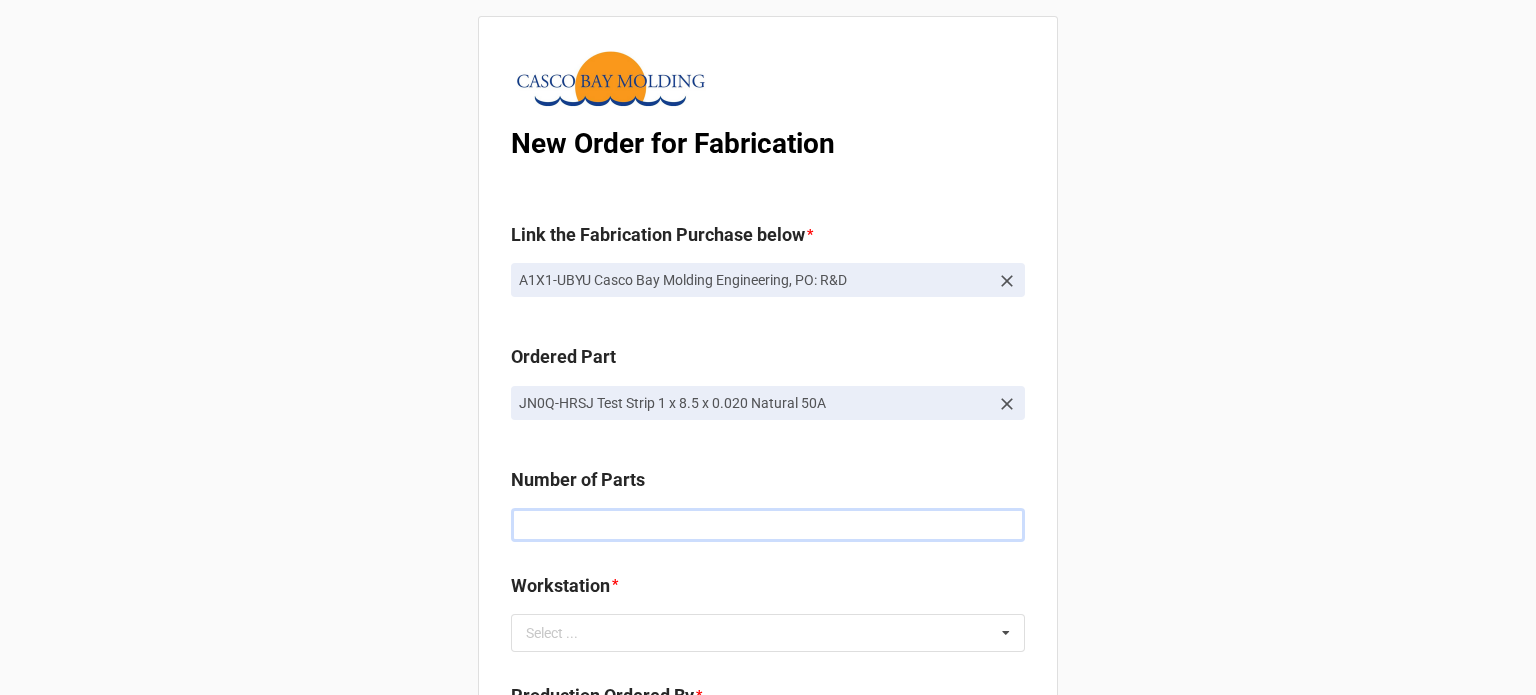 click at bounding box center (768, 525) 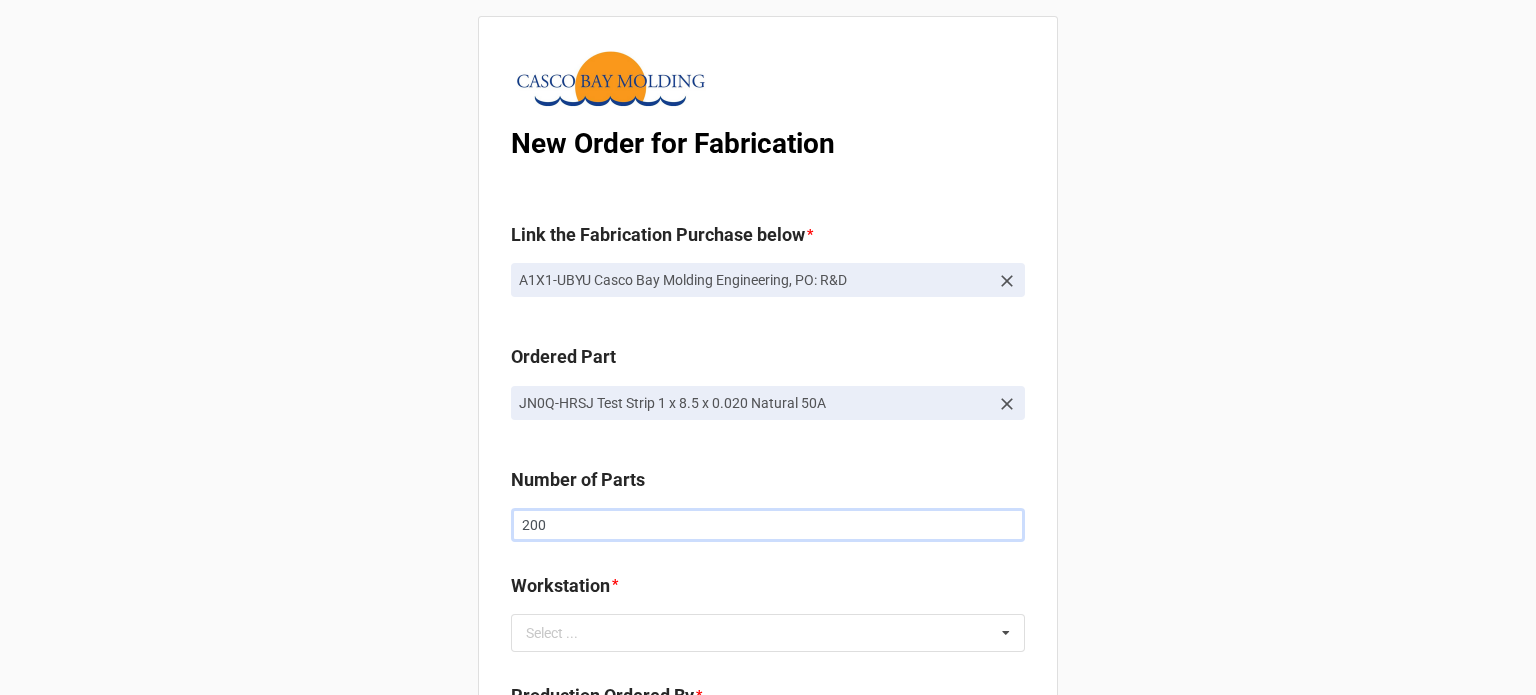 type on "200" 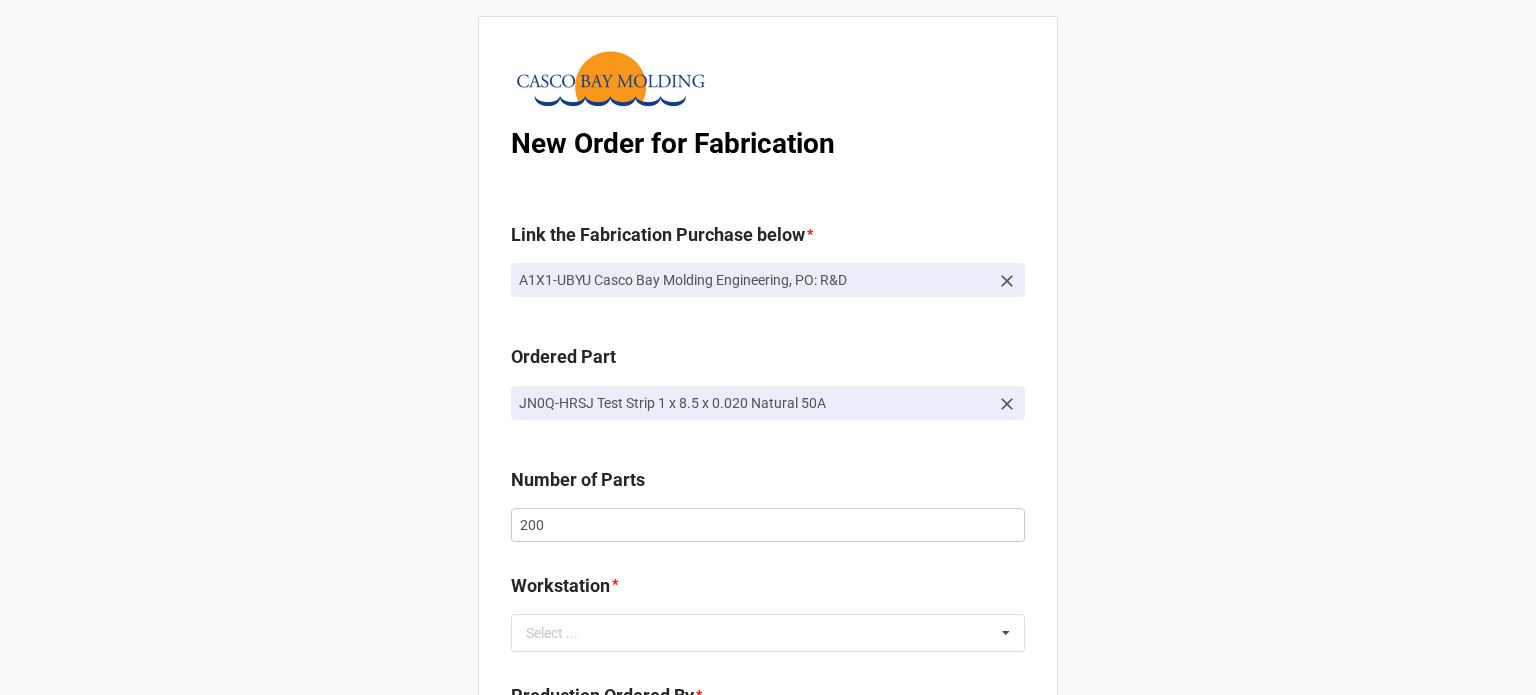 click on "New Order for Fabrication Link the Fabrication Purchase below * A1X1-UBYU Casco Bay Molding Engineering, PO: R&D Ordered Part JN0Q-HRSJ Test Strip 1 x 8.5 x 0.020 Natural 50A Number of Parts 200 Workstation * Select ... No results found. Production Ordered By * Select ... No results found. Date Production Ordered * [DATE] ‹ [DATE] › Su Mo Tu We Th Fr Sa 29 30 1 2 3 4 5 6 7 8 9 10 11 12 13 14 15 16 17 18 19 20 21 22 23 24 25 26 27 28 29 30 31 1 2 3 4 5 6 7 8 9 Parts per Cycle Describes the cavitation of mold.
Number of Shifts * Can be 1-3 depending on number of shifts running the parts.
Robot Required No Conveyor Required No Fixtures Required No Zone Temp Controller Internal Mold Temp Controller N/A Comments Normal Compute" at bounding box center (768, 909) 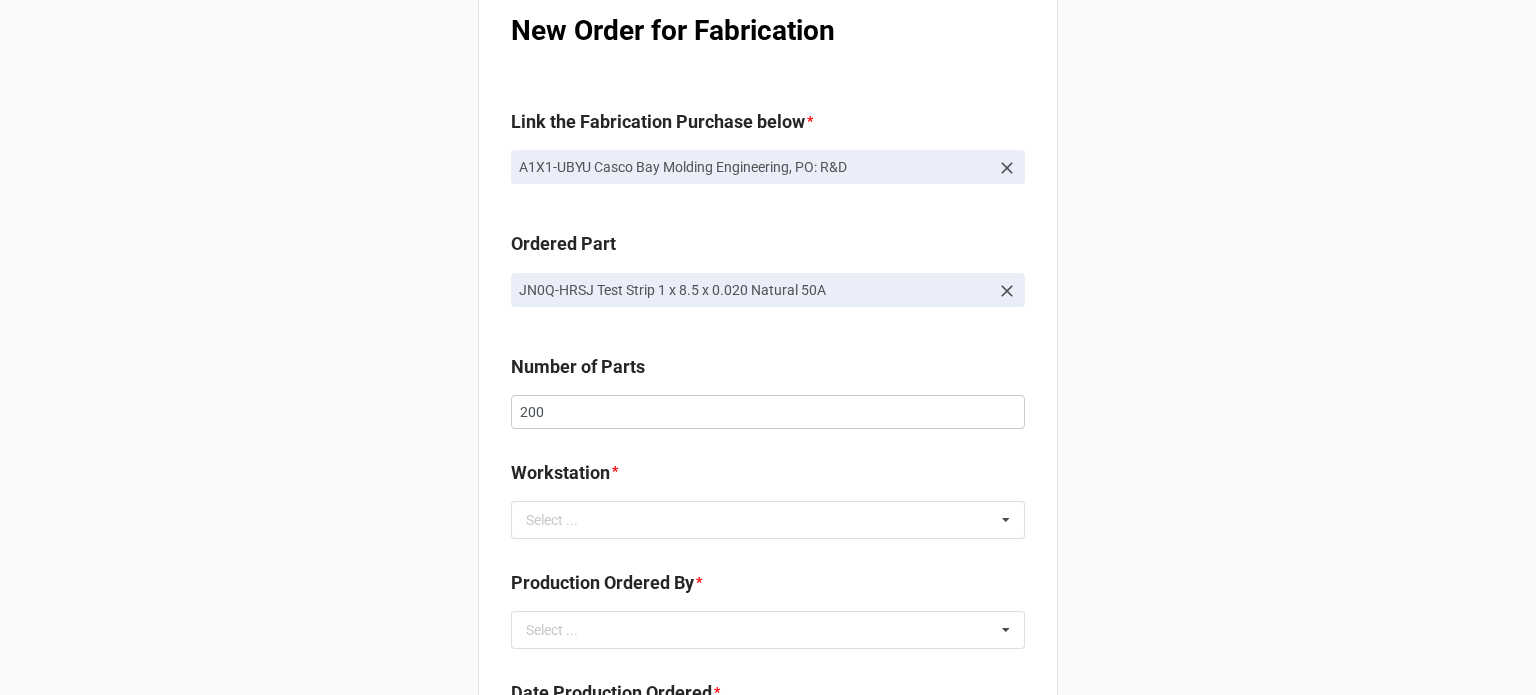scroll, scrollTop: 200, scrollLeft: 0, axis: vertical 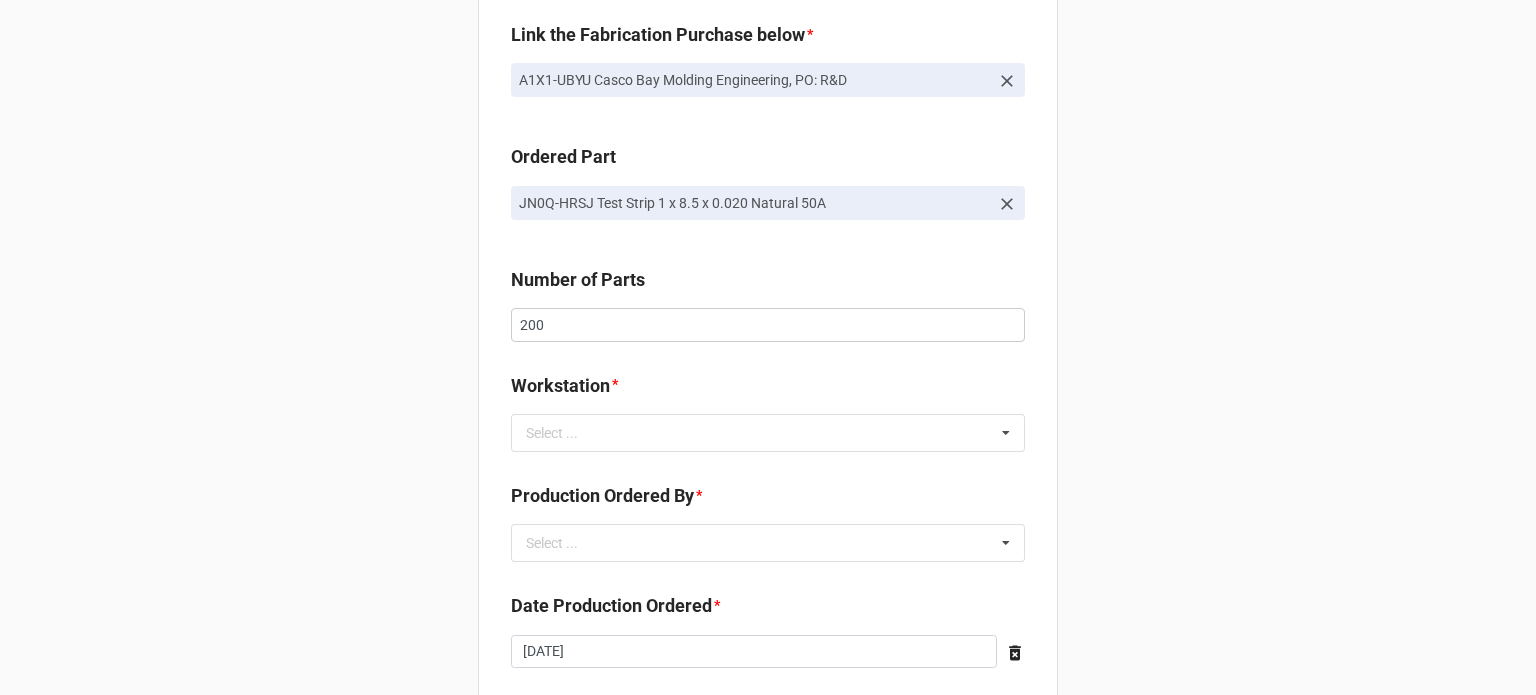click on "Workstation *" at bounding box center [768, 389] 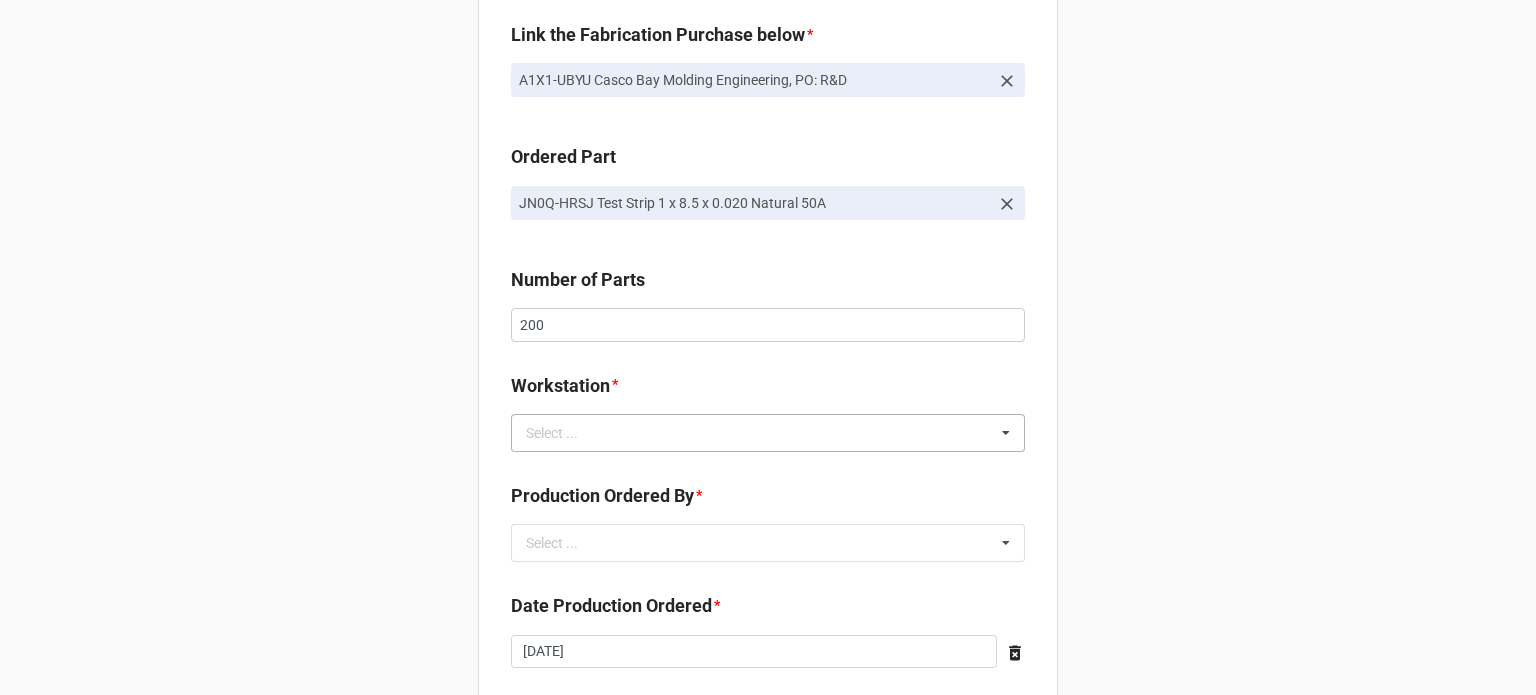 click on "Workstation * Select ... No results found." at bounding box center [768, 419] 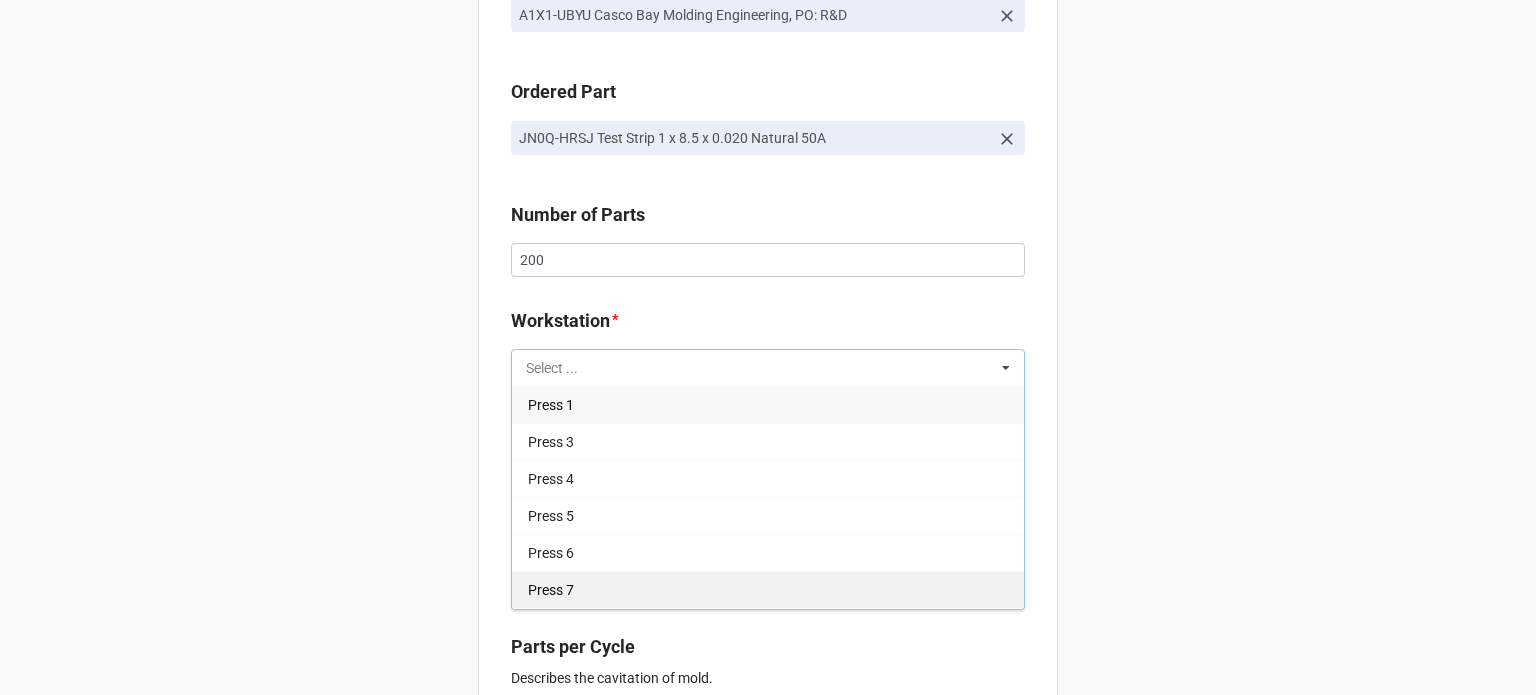 scroll, scrollTop: 300, scrollLeft: 0, axis: vertical 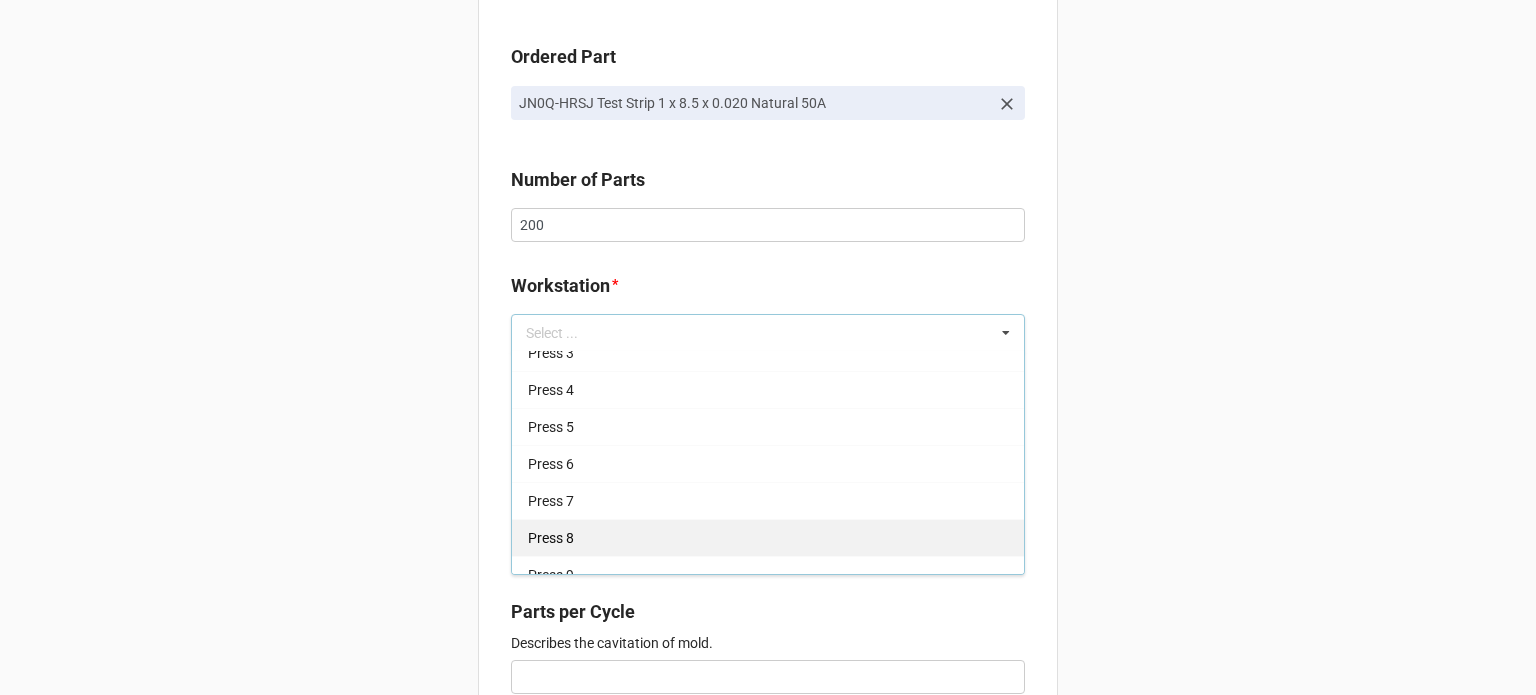 click on "Press 8" at bounding box center [768, 537] 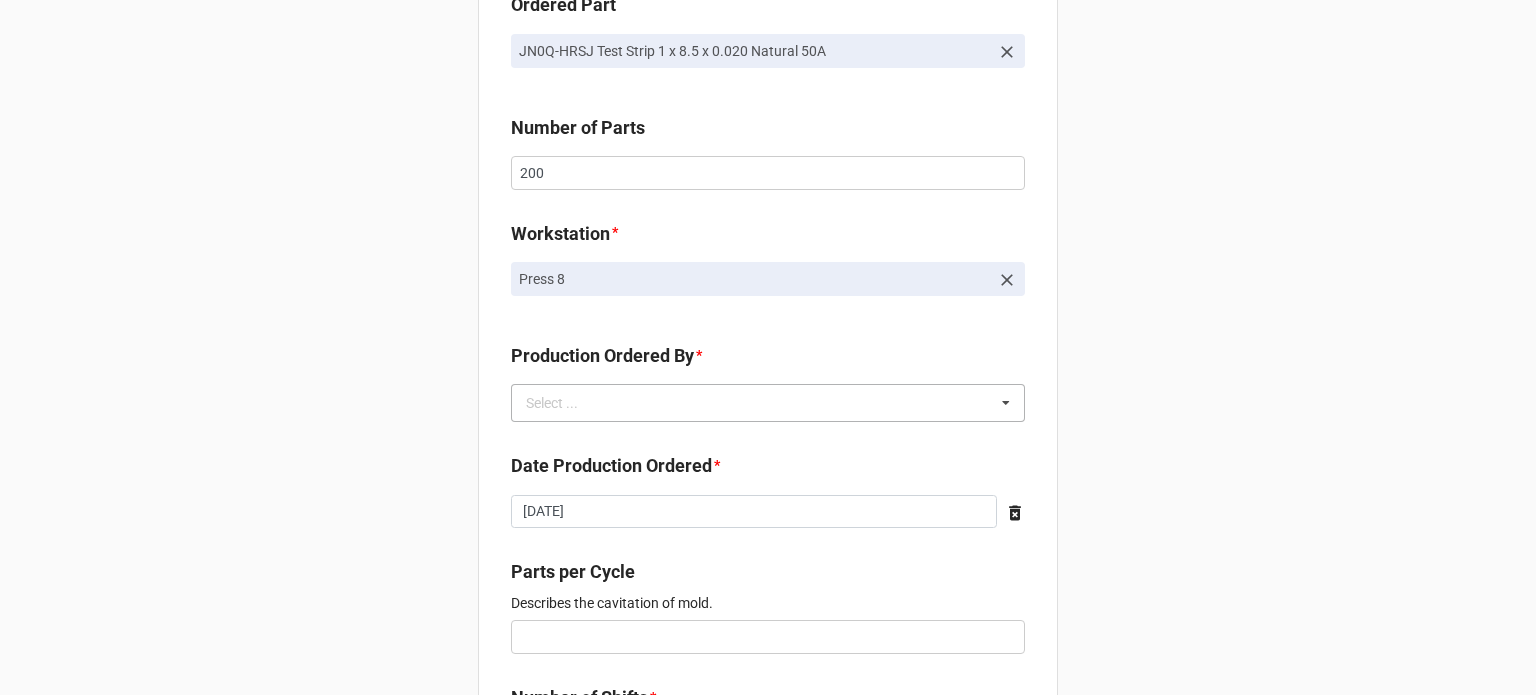 scroll, scrollTop: 400, scrollLeft: 0, axis: vertical 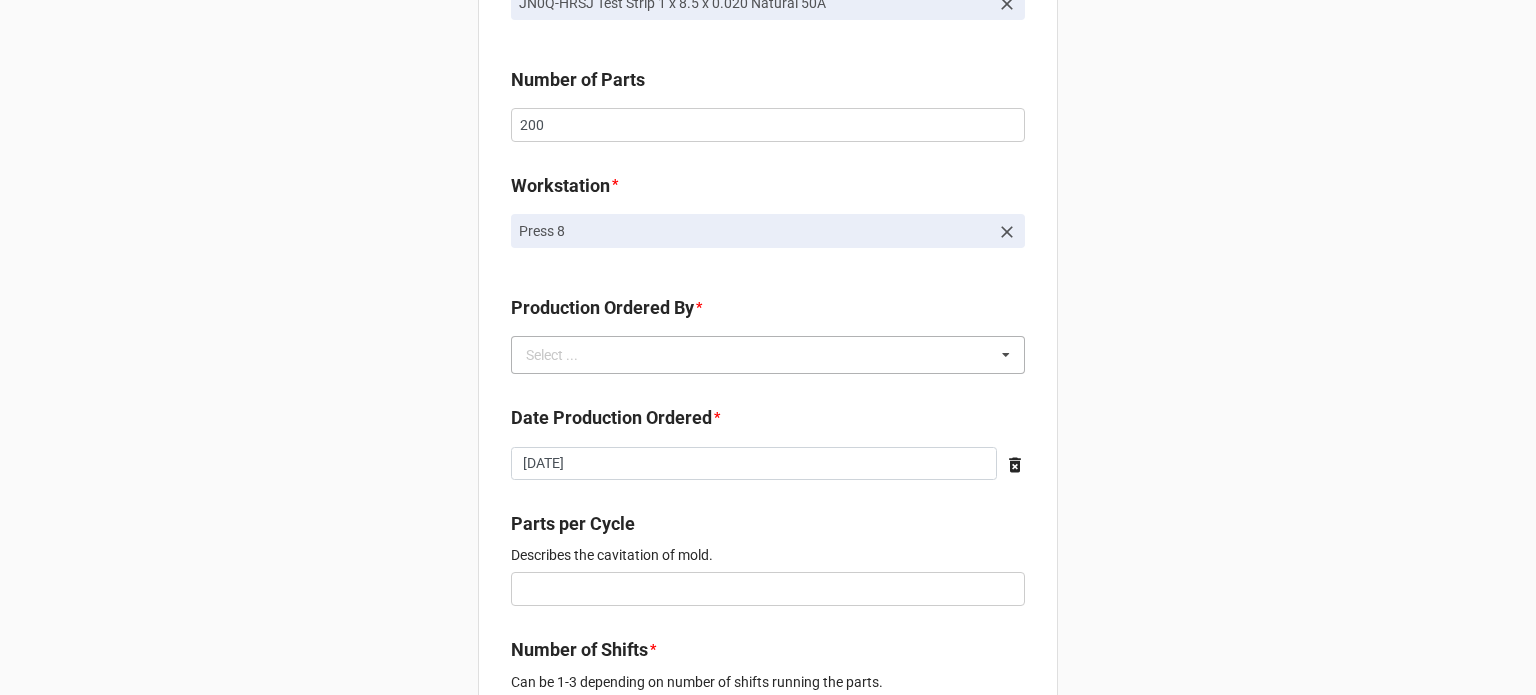 click on "Select ..." at bounding box center [564, 355] 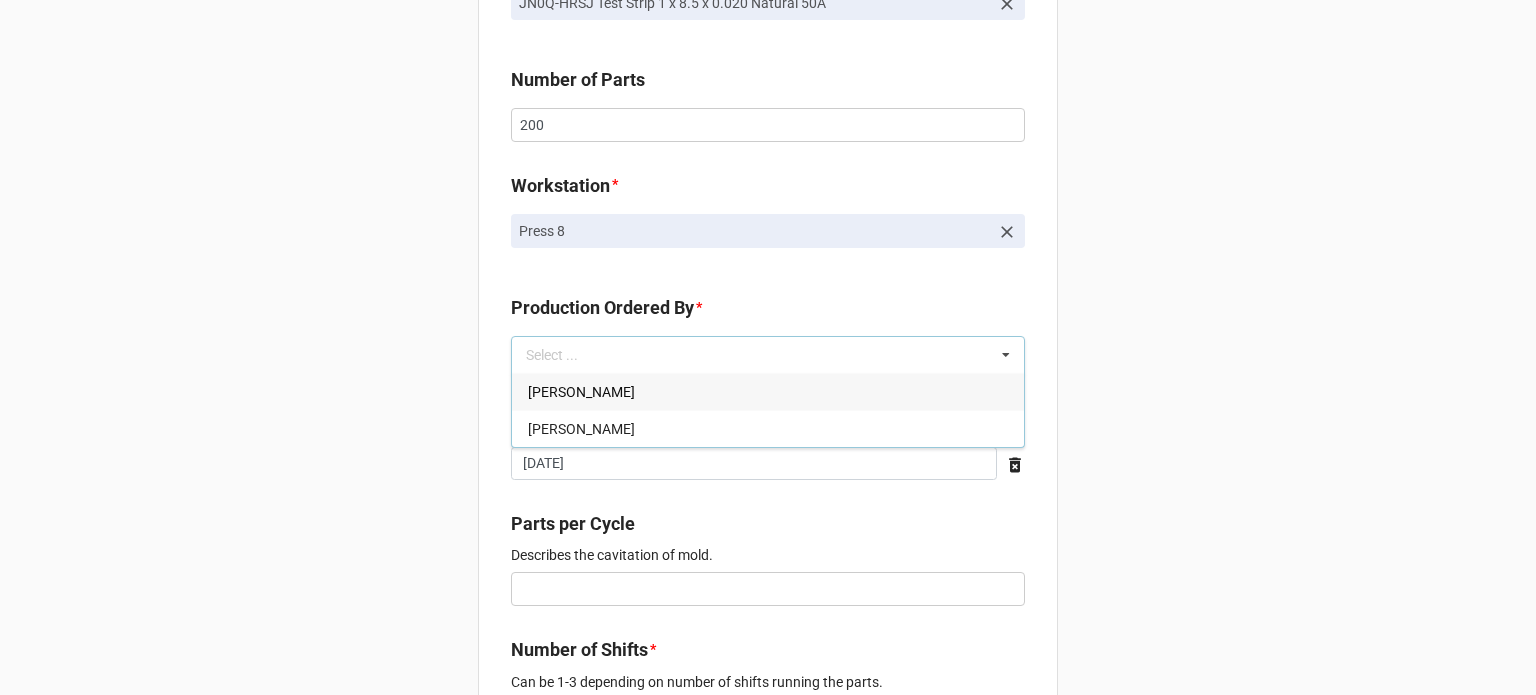 click on "[PERSON_NAME]" at bounding box center [581, 392] 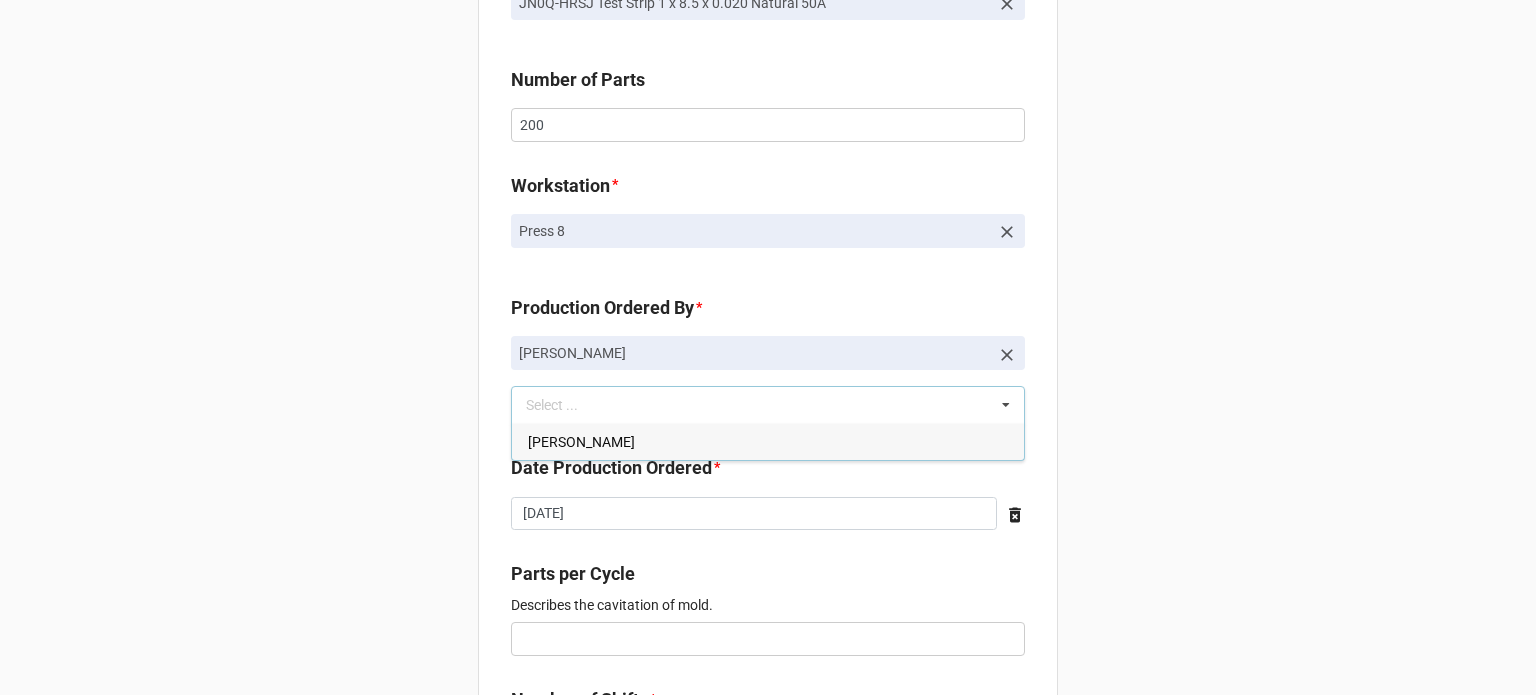 click on "New Order for Fabrication Link the Fabrication Purchase below * A1X1-UBYU Casco Bay Molding Engineering, PO: R&D Ordered Part JN0Q-HRSJ Test Strip 1 x 8.5 x 0.020 Natural 50A Number of Parts 200 Workstation * Press 8 Production Ordered By * [PERSON_NAME] Select ... [PERSON_NAME] Date Production Ordered * [DATE] ‹ [DATE] › Su Mo Tu We Th Fr Sa 29 30 1 2 3 4 5 6 7 8 9 10 11 12 13 14 15 16 17 18 19 20 21 22 23 24 25 26 27 28 29 30 31 1 2 3 4 5 6 7 8 9 Parts per Cycle Describes the cavitation of mold.
Number of Shifts * Can be 1-3 depending on number of shifts running the parts.
Robot Required No Conveyor Required No Fixtures Required No Zone Temp Controller Internal Mold Temp Controller N/A Start Date * [DATE] ‹ [DATE] › Su Mo Tu We Th Fr Sa 29 30 1 2 3 4 5 6 7 8 9 10 11 12 13 14 15 16 17 18 19 20 21 22 23 24 25 26 27 28 29 30 31 1 2 3 4 5 6 7 8 9 End Date * [DATE] ‹ [DATE] › Su Mo Tu We Th Fr Sa 29 30 1 2 3 4 5 6 7 8 9 10 11 12 13 14 15 16 17 18 19 20 21 22 23 24" at bounding box center [768, 876] 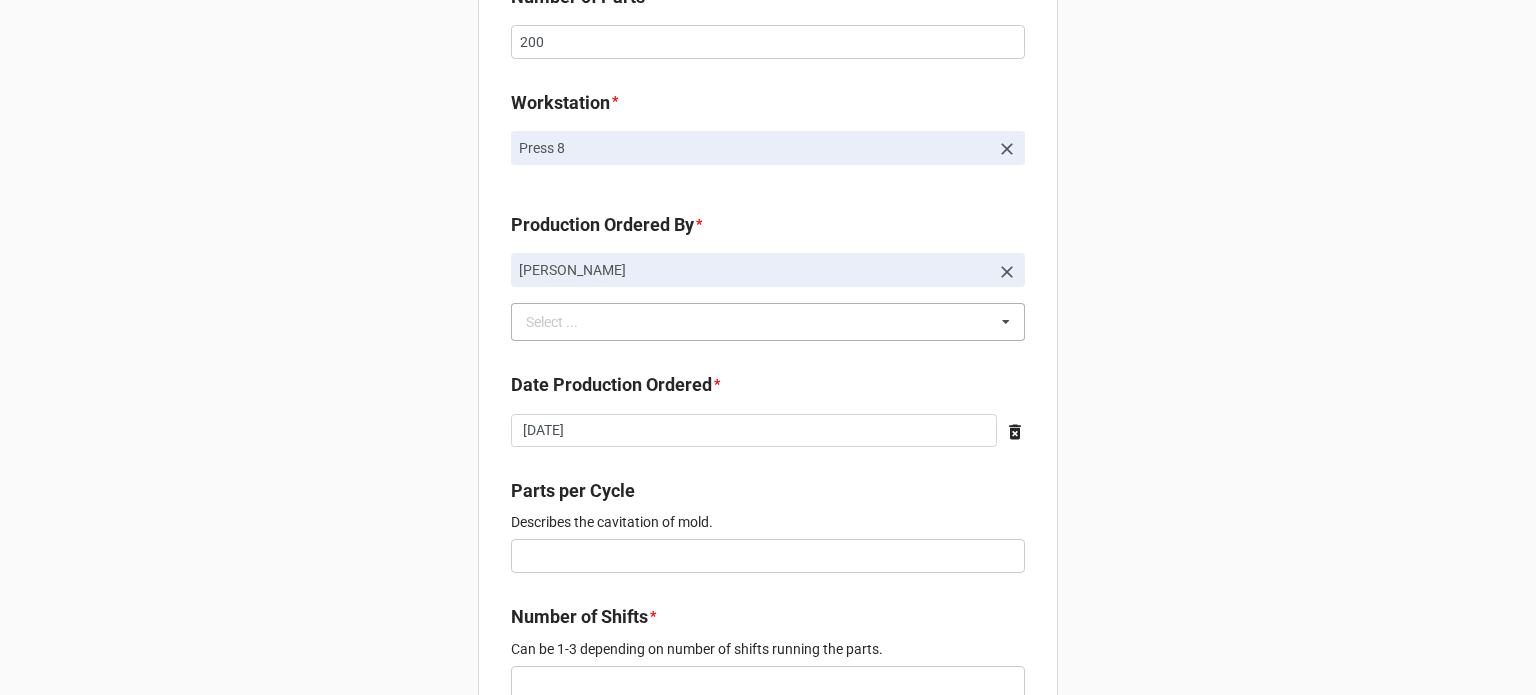scroll, scrollTop: 600, scrollLeft: 0, axis: vertical 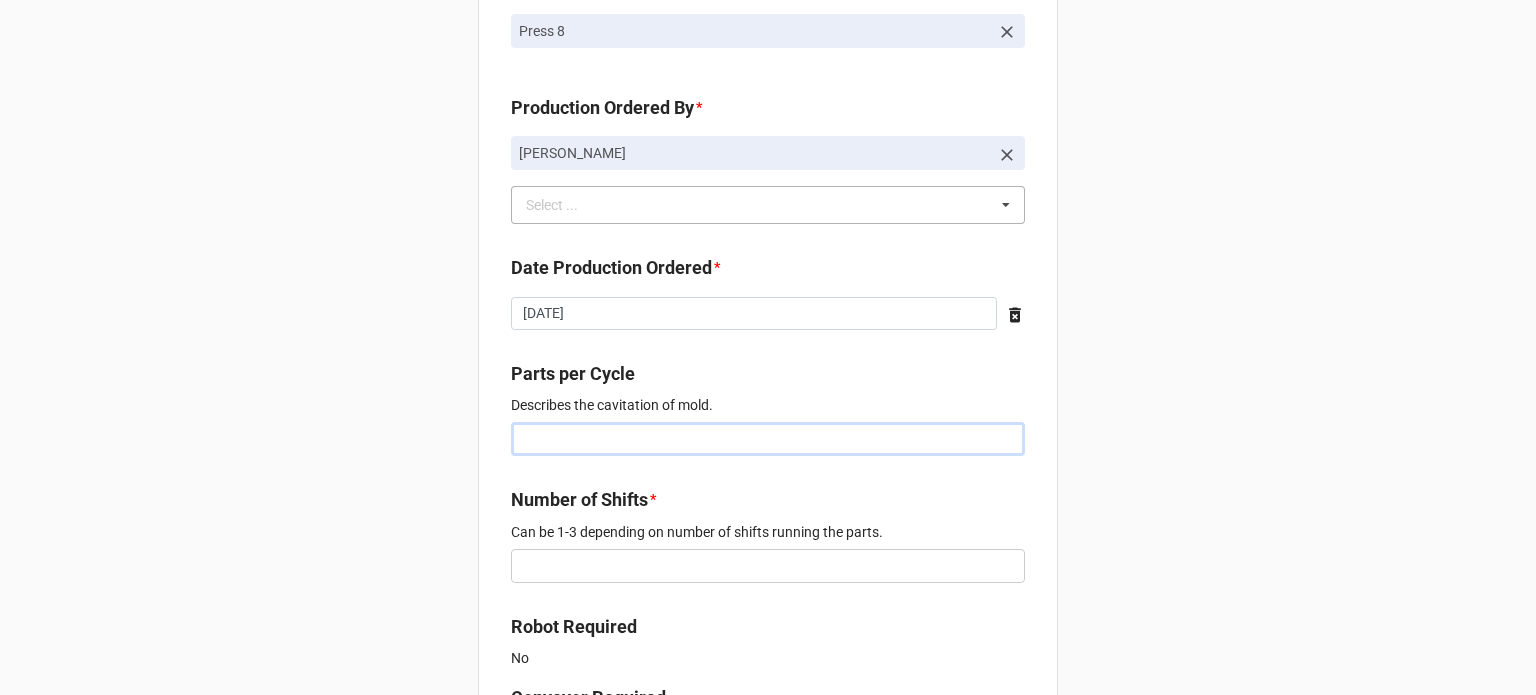 click at bounding box center [768, 439] 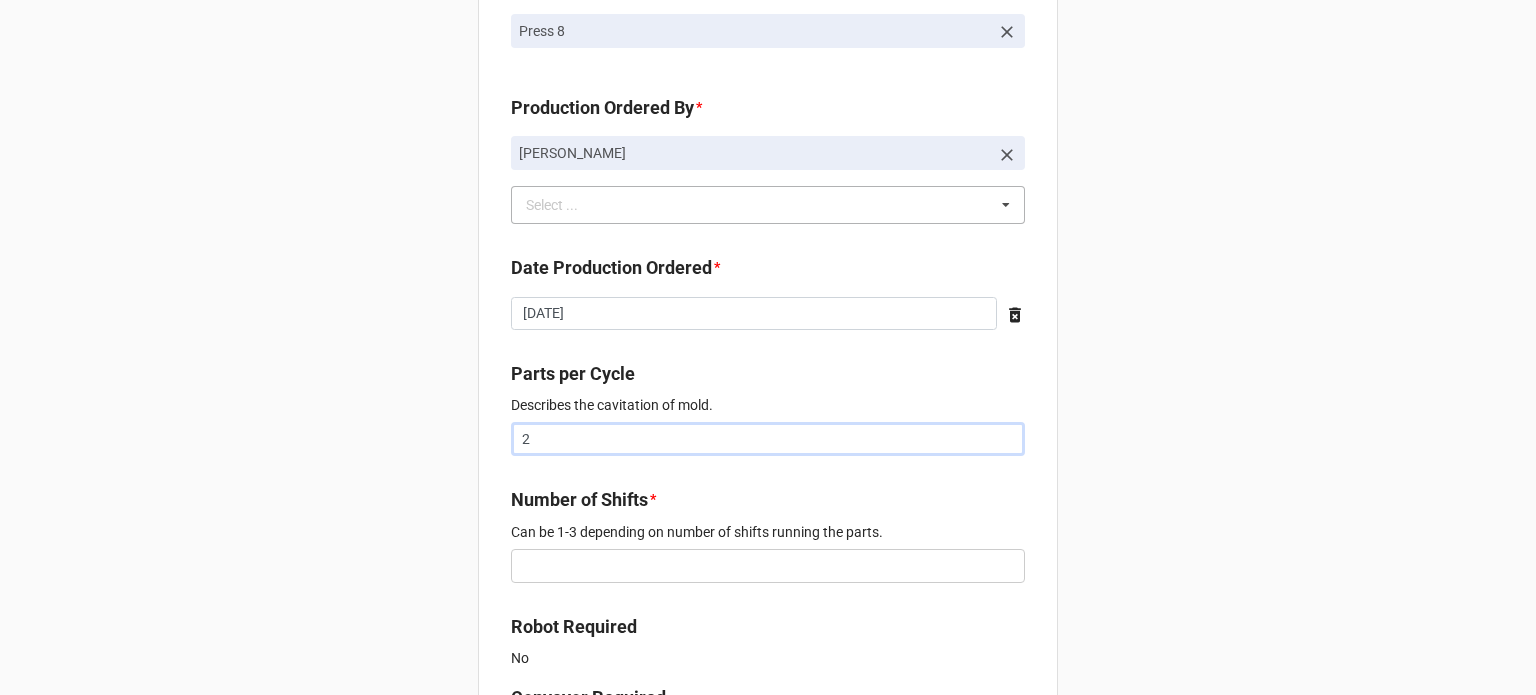 type on "2" 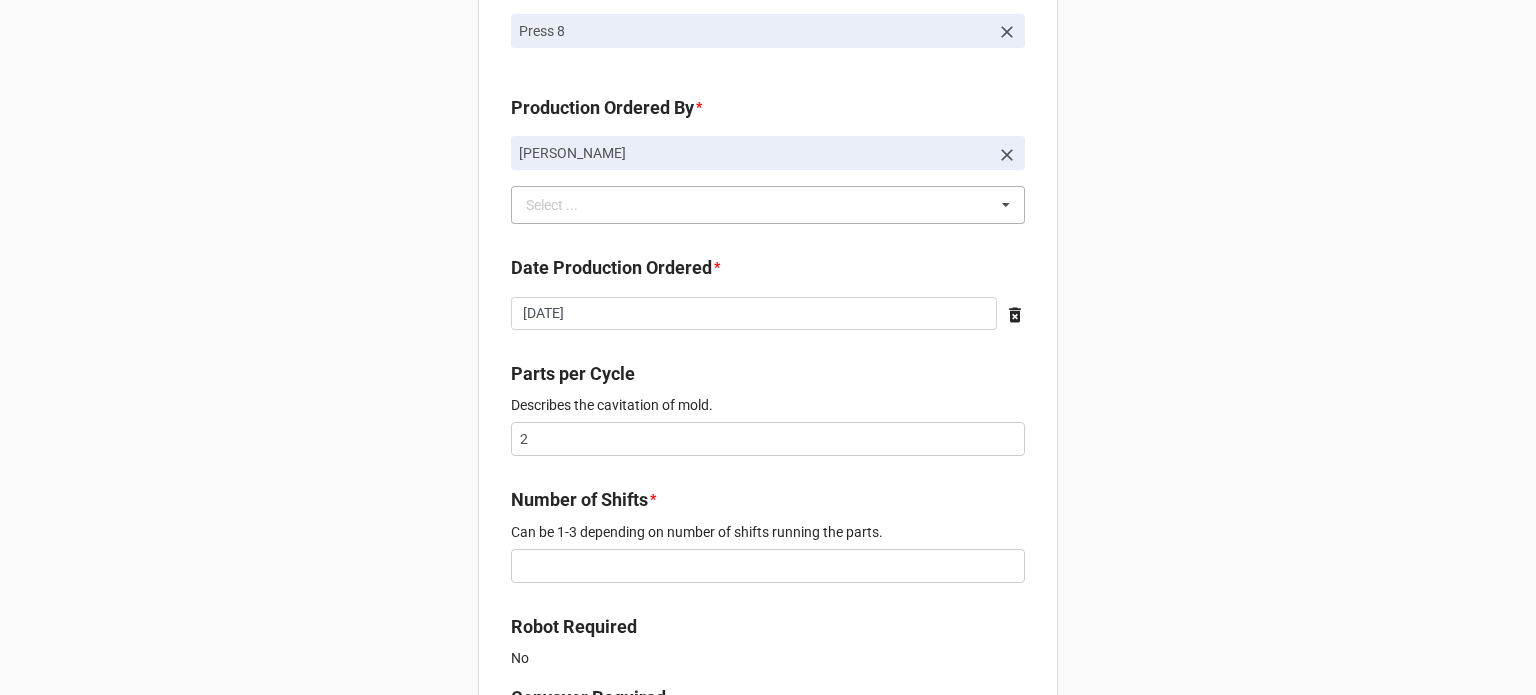 drag, startPoint x: 539, startPoint y: 544, endPoint x: 536, endPoint y: 561, distance: 17.262676 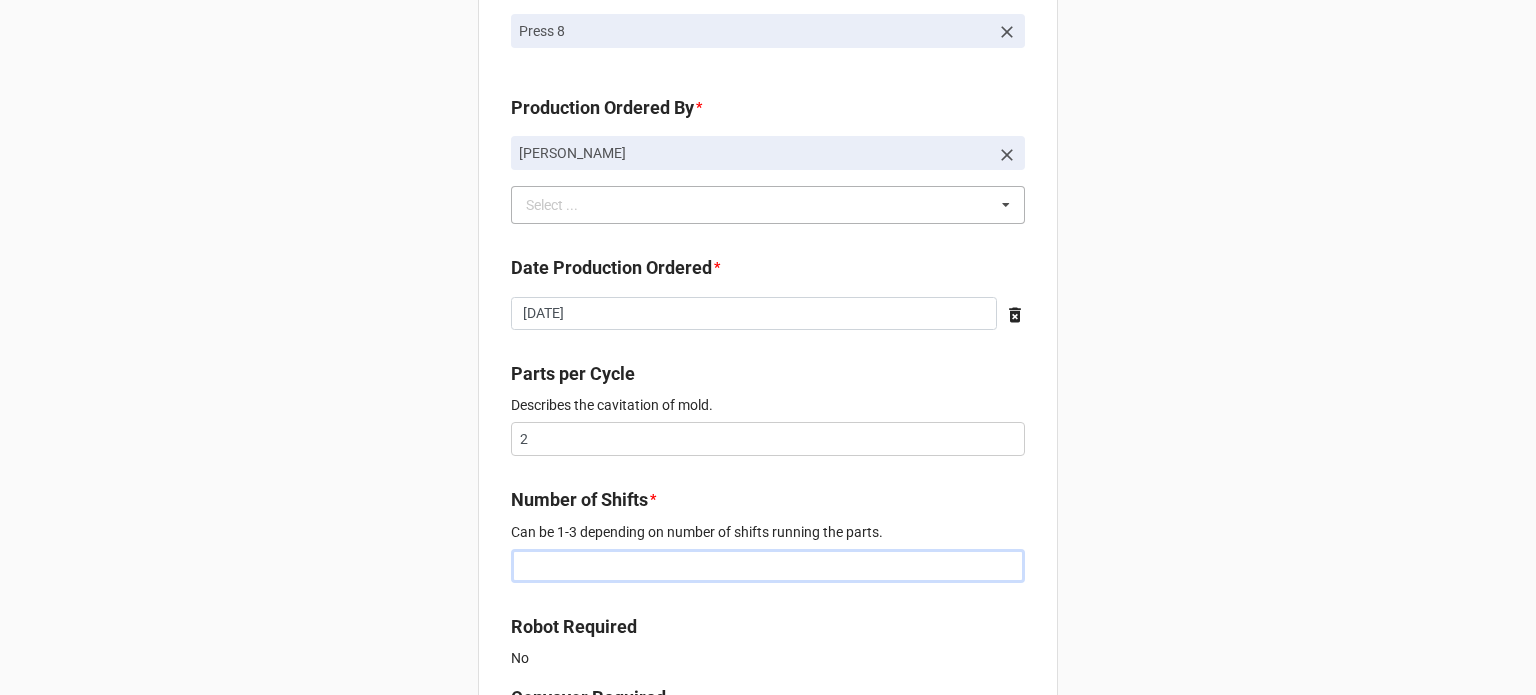 click at bounding box center (768, 566) 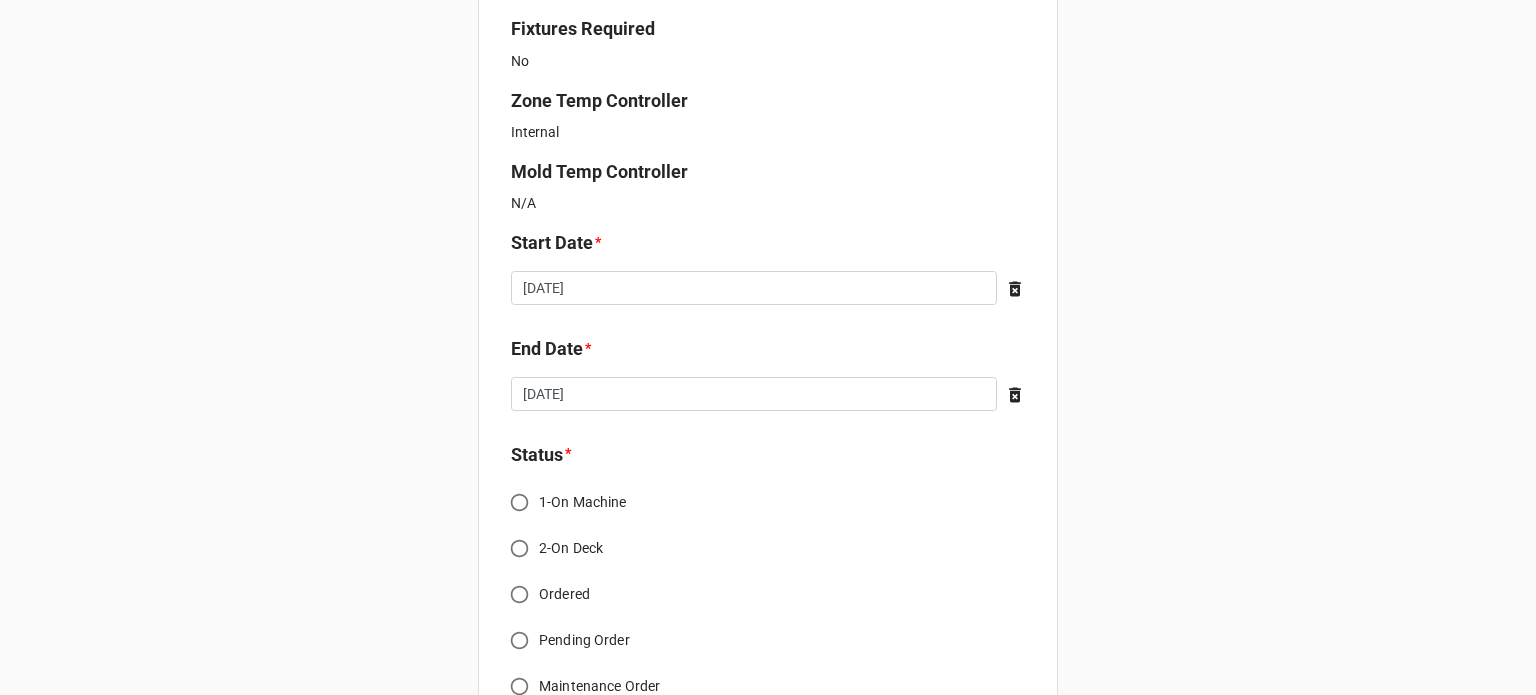scroll, scrollTop: 1500, scrollLeft: 0, axis: vertical 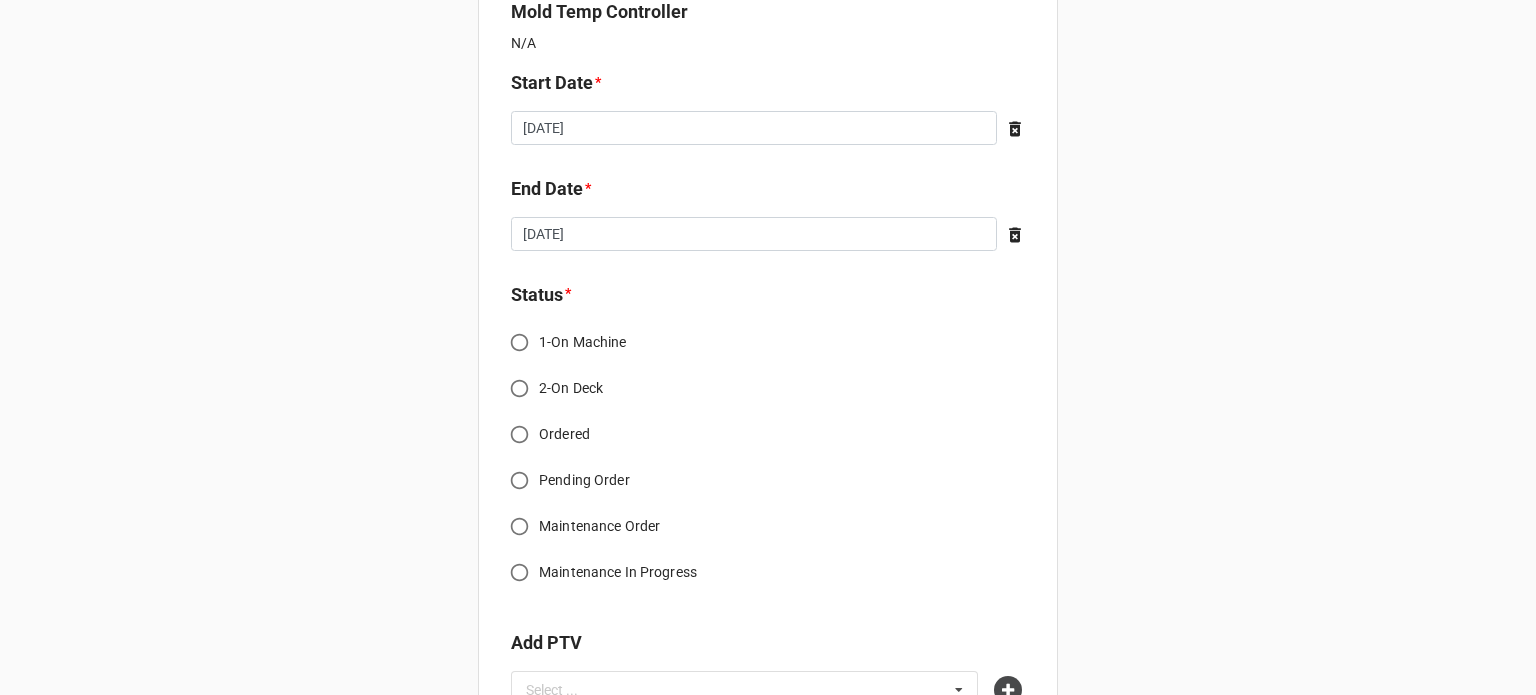 type on "3" 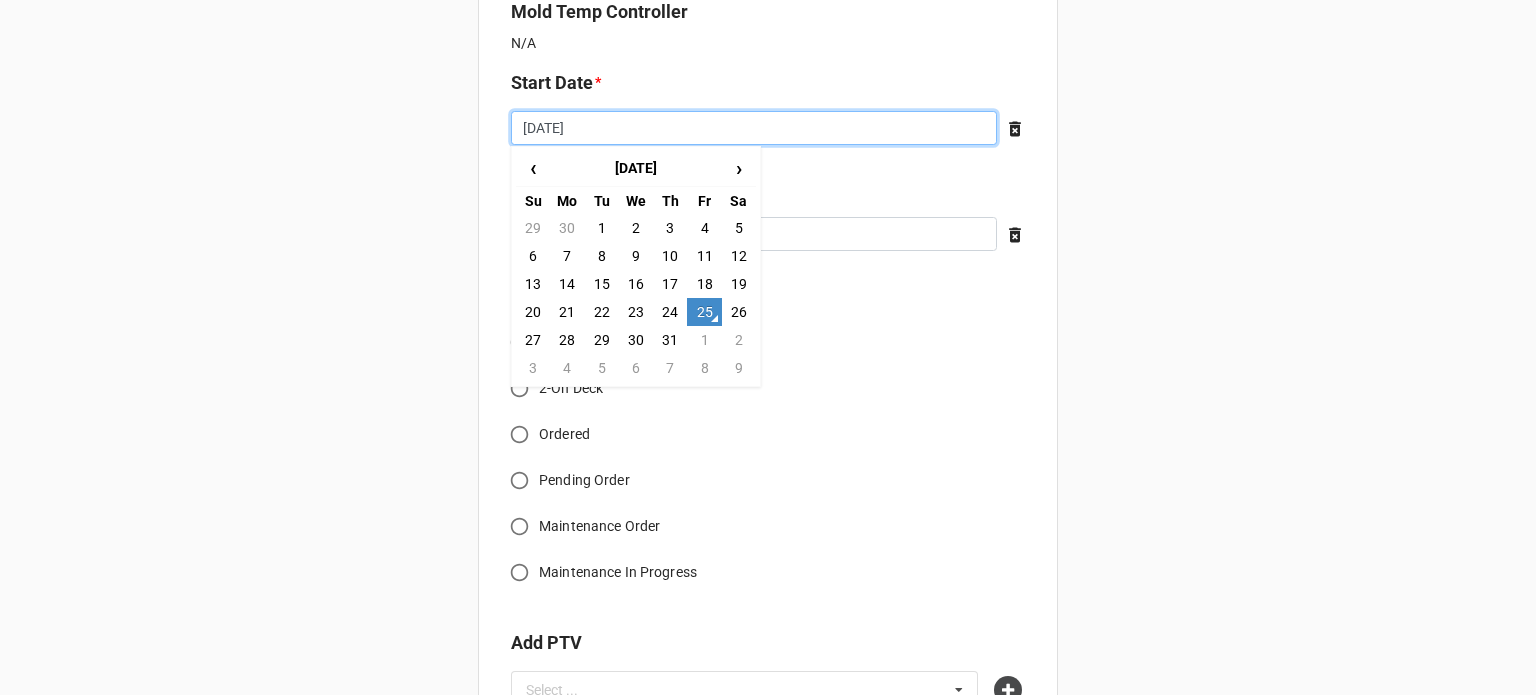 click on "[DATE]" at bounding box center (754, 128) 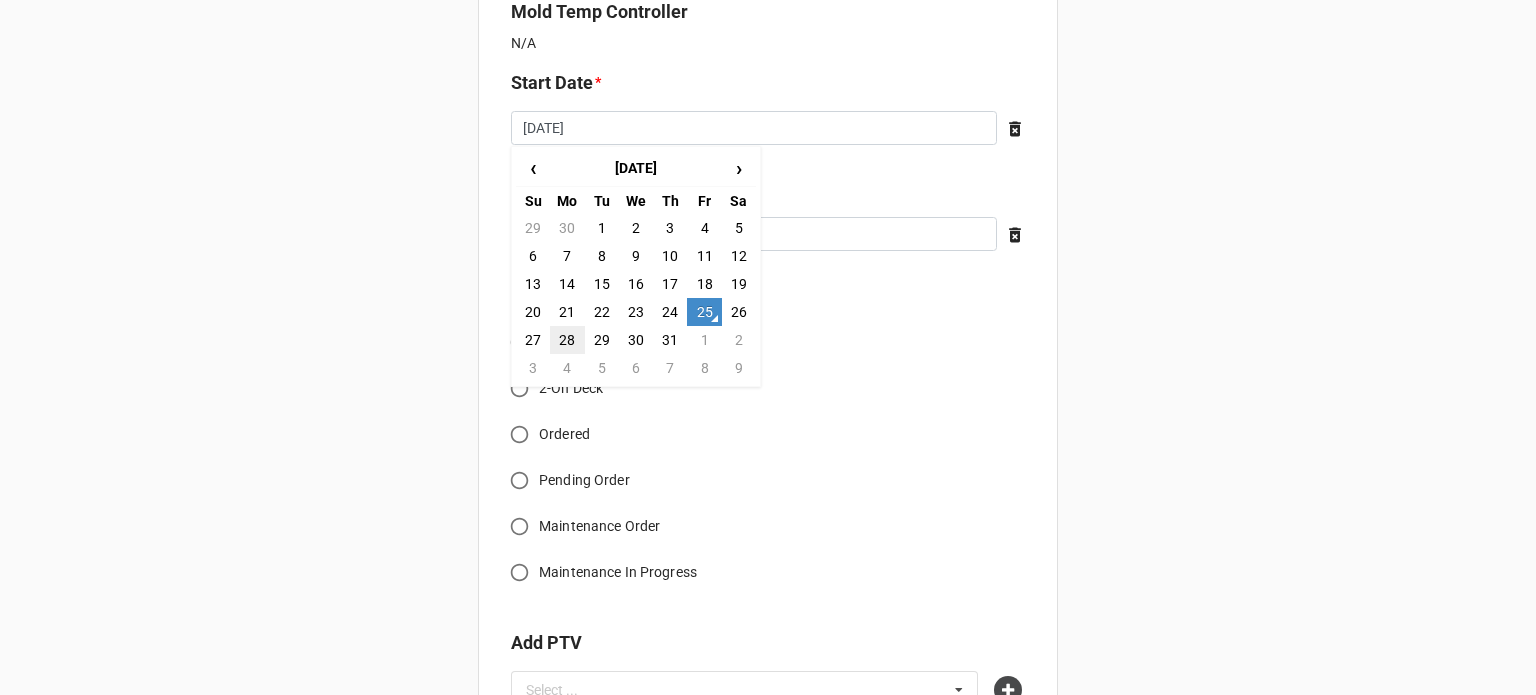 click on "28" at bounding box center (567, 340) 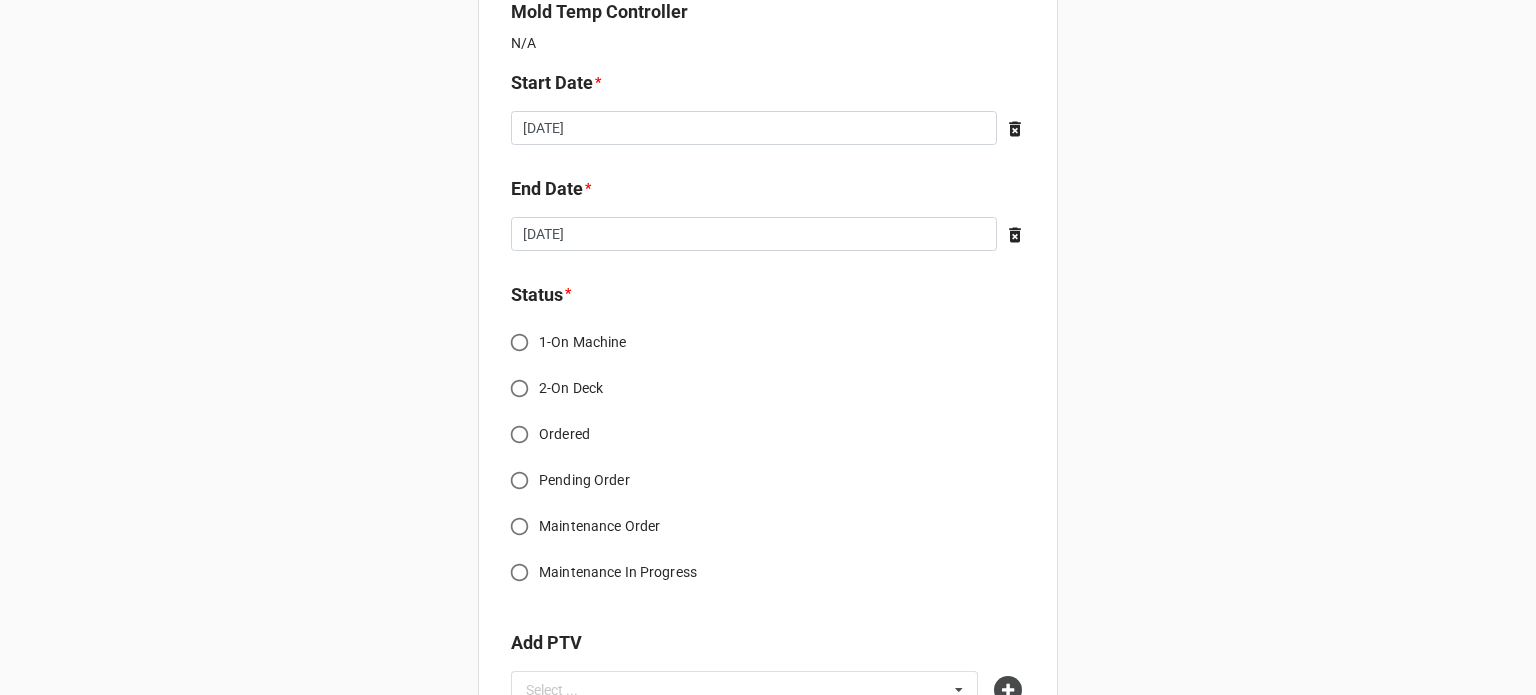 click on "Ordered" at bounding box center [564, 434] 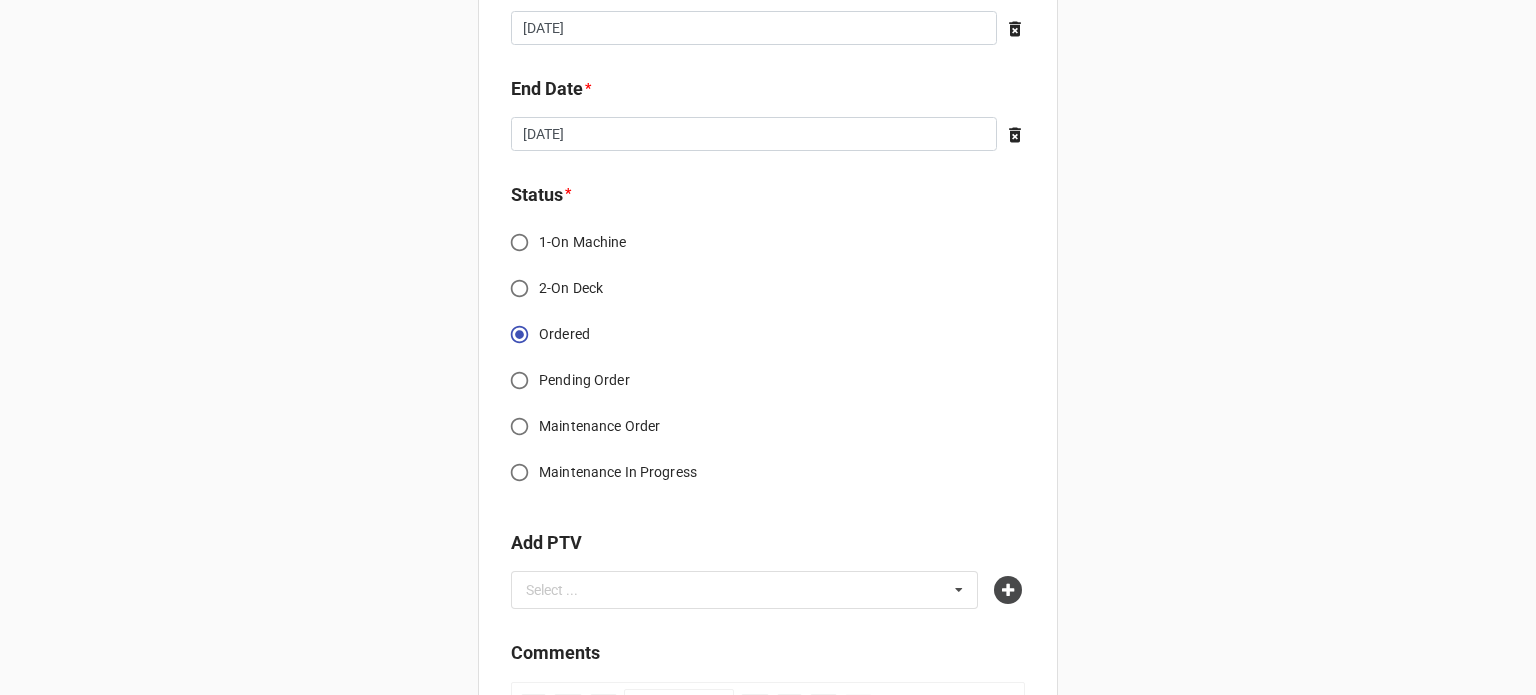 scroll, scrollTop: 1800, scrollLeft: 0, axis: vertical 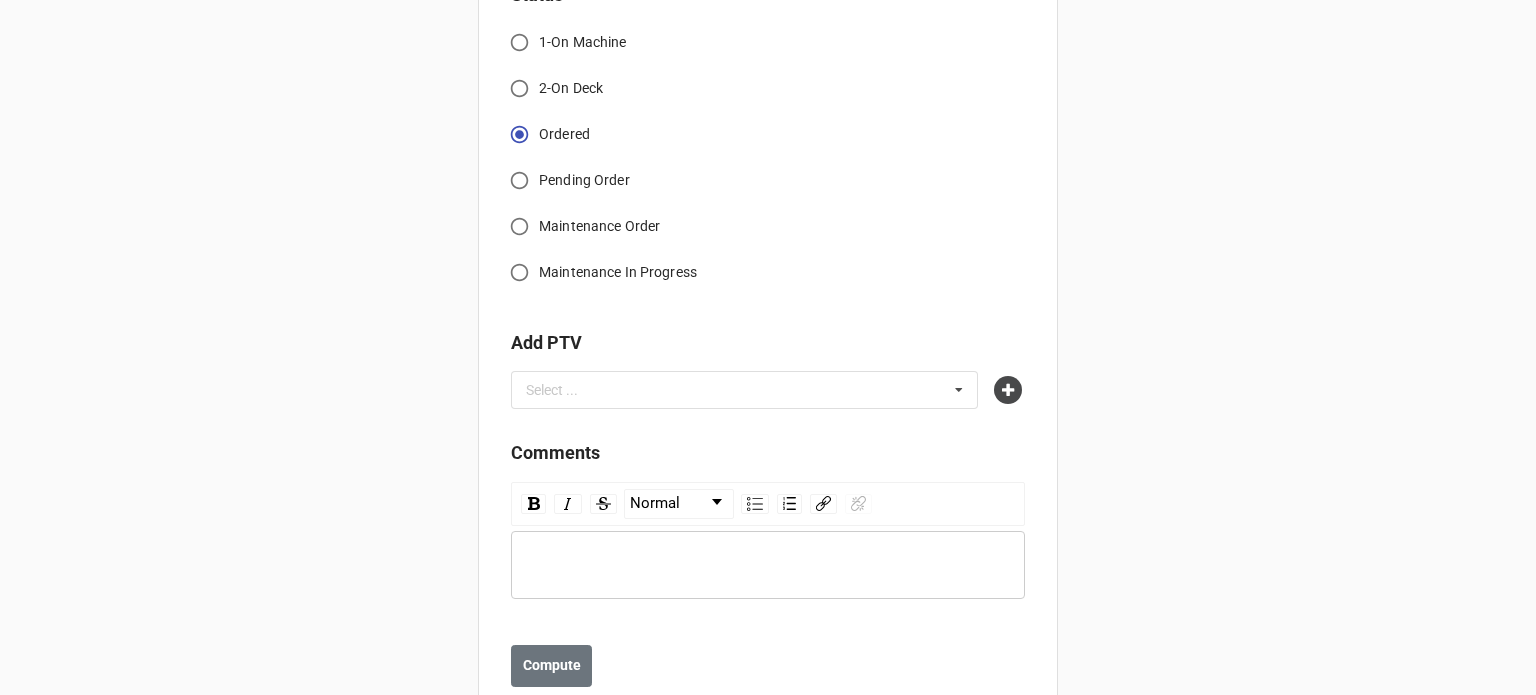 click at bounding box center [768, 565] 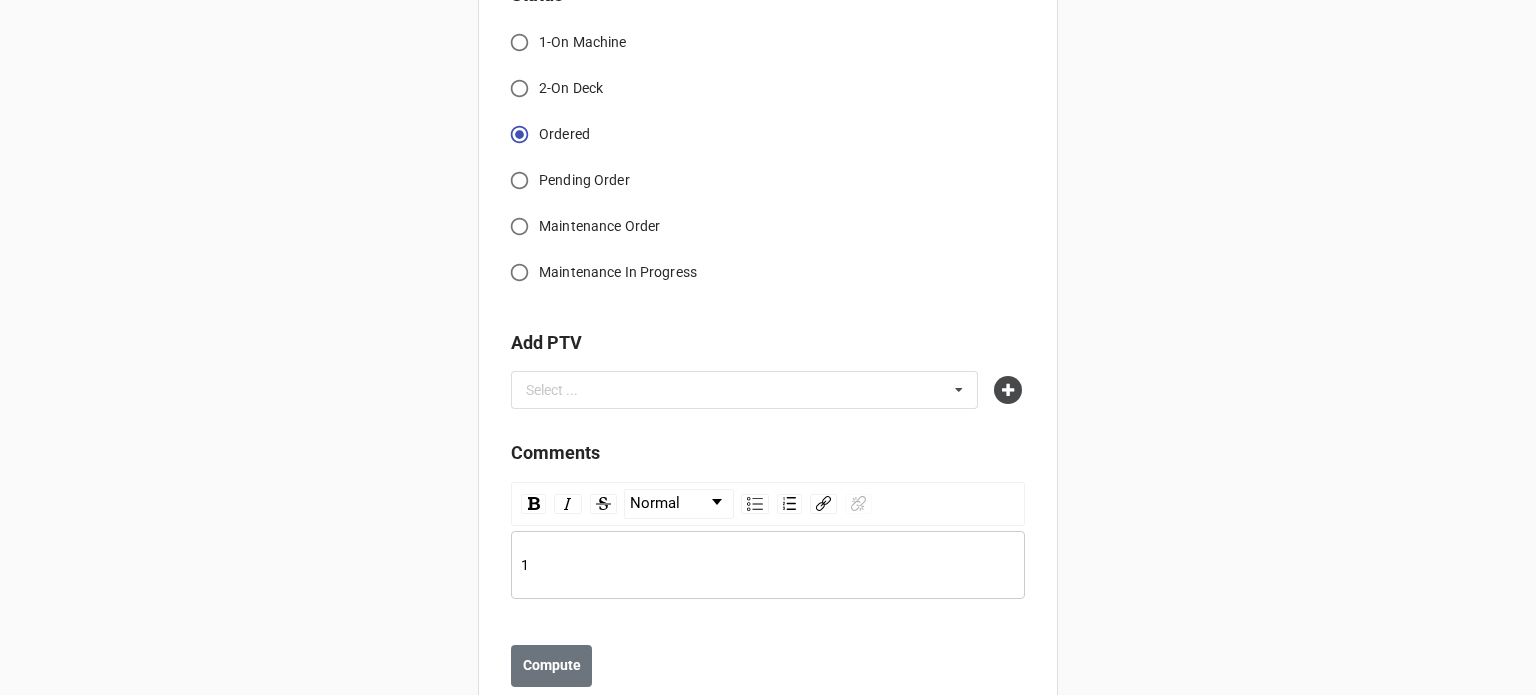 type 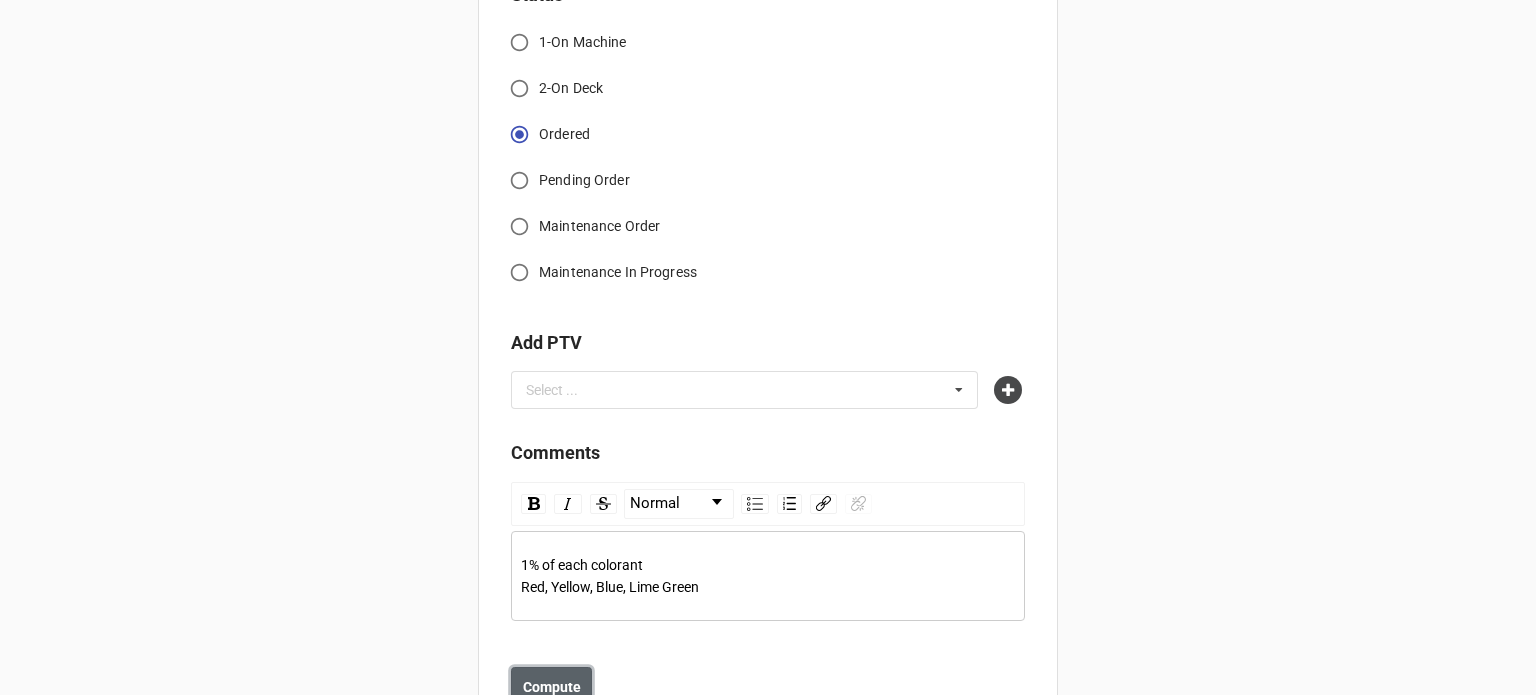click on "Compute" at bounding box center (552, 687) 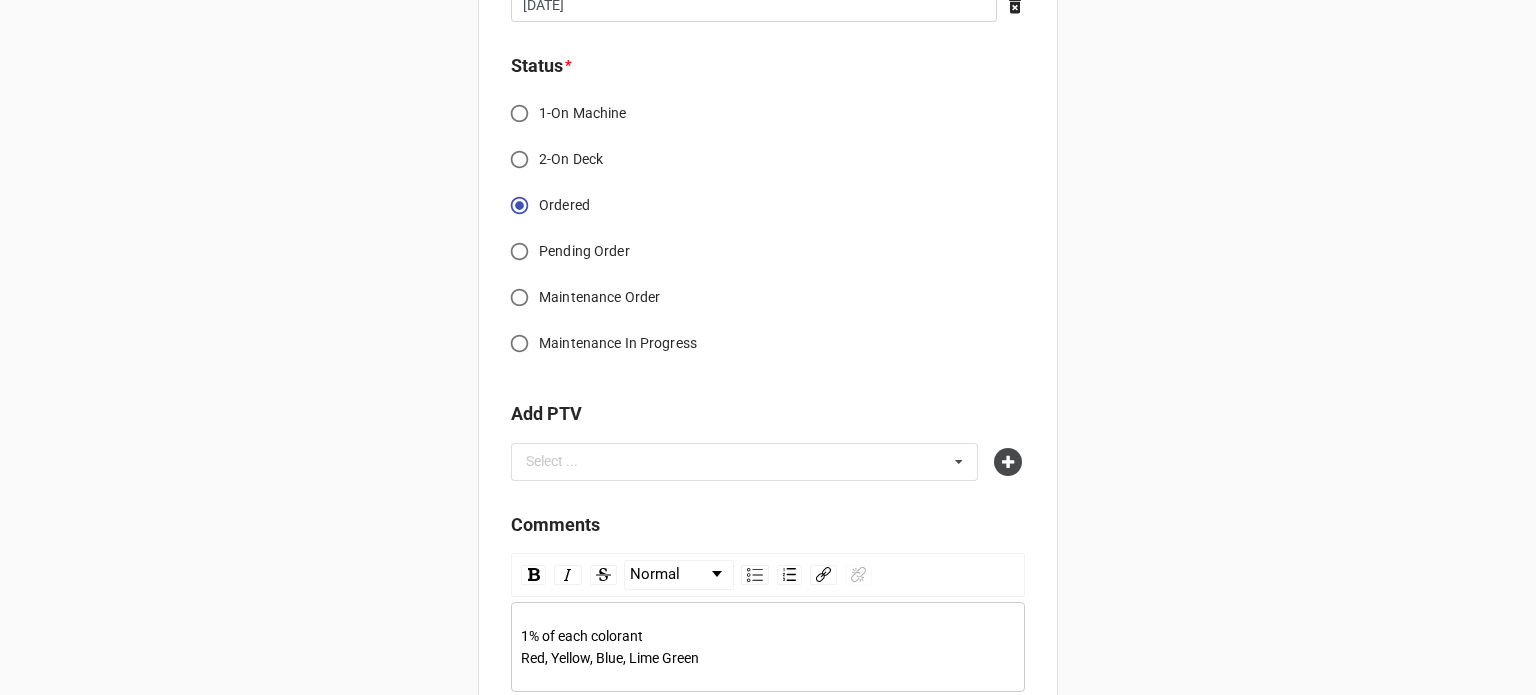 scroll, scrollTop: 1871, scrollLeft: 0, axis: vertical 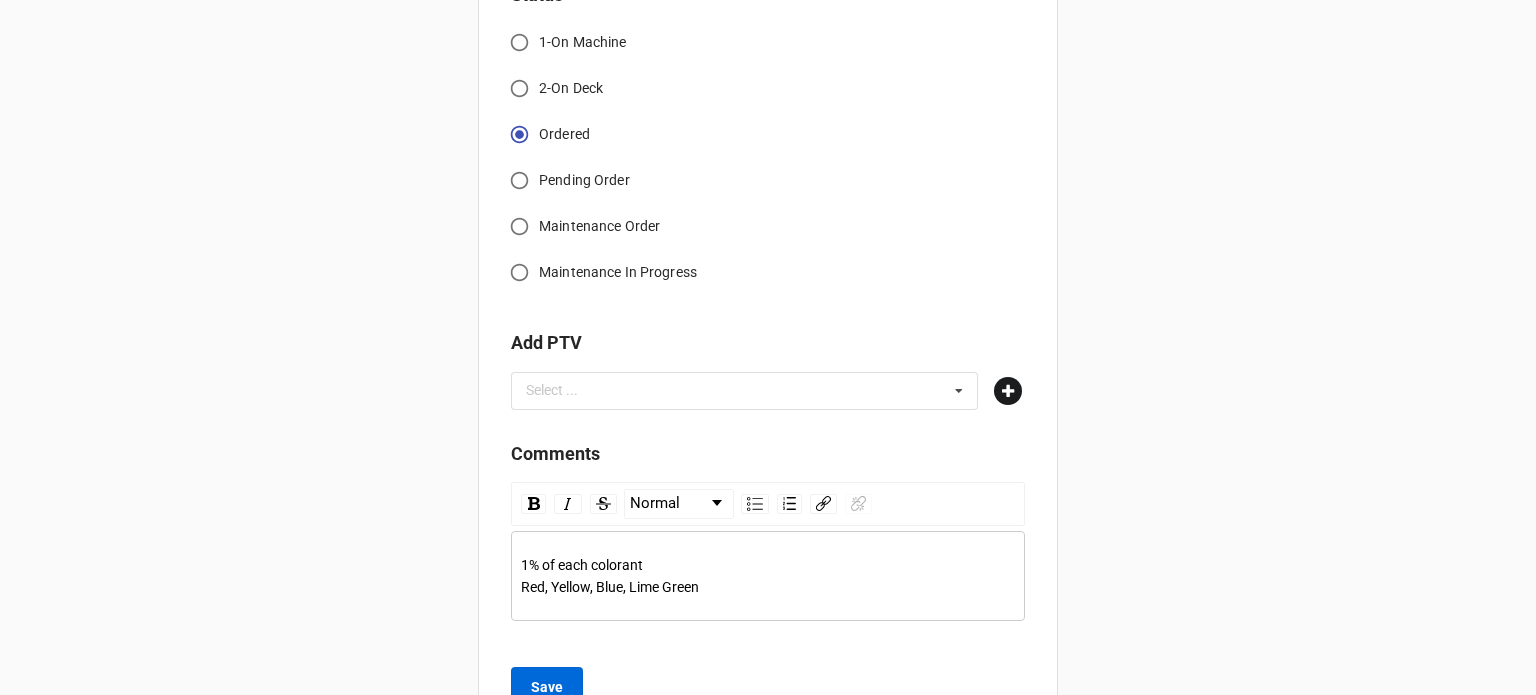click at bounding box center (1008, 391) 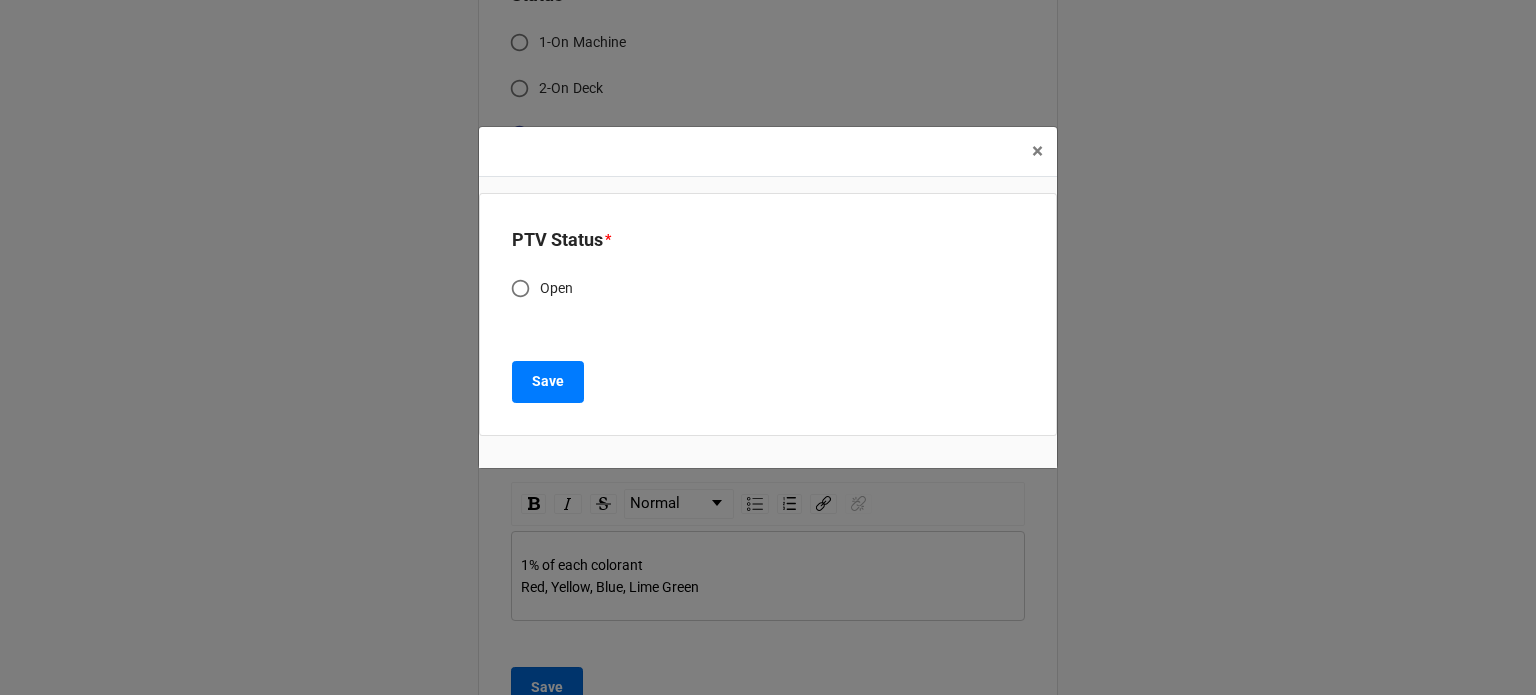 click on "Open" at bounding box center [557, 288] 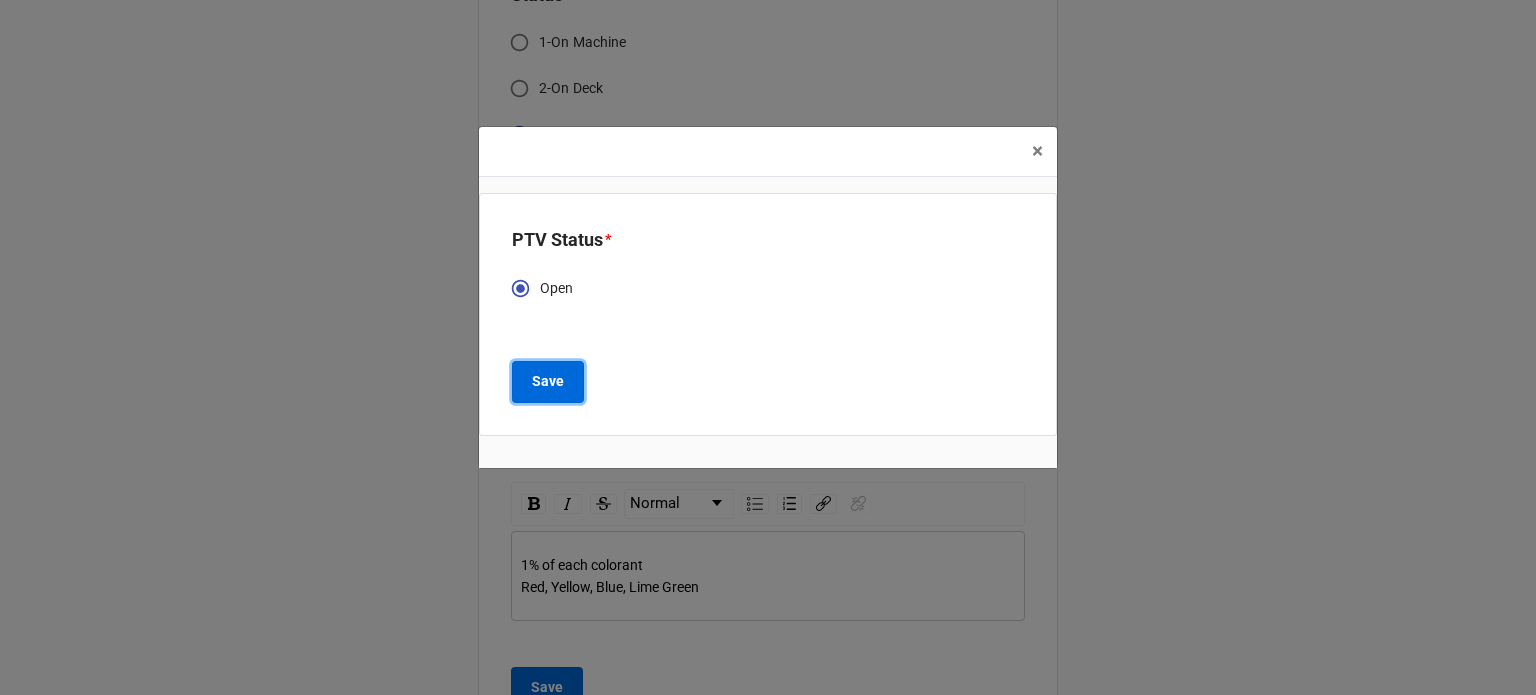 click on "Save" at bounding box center [548, 382] 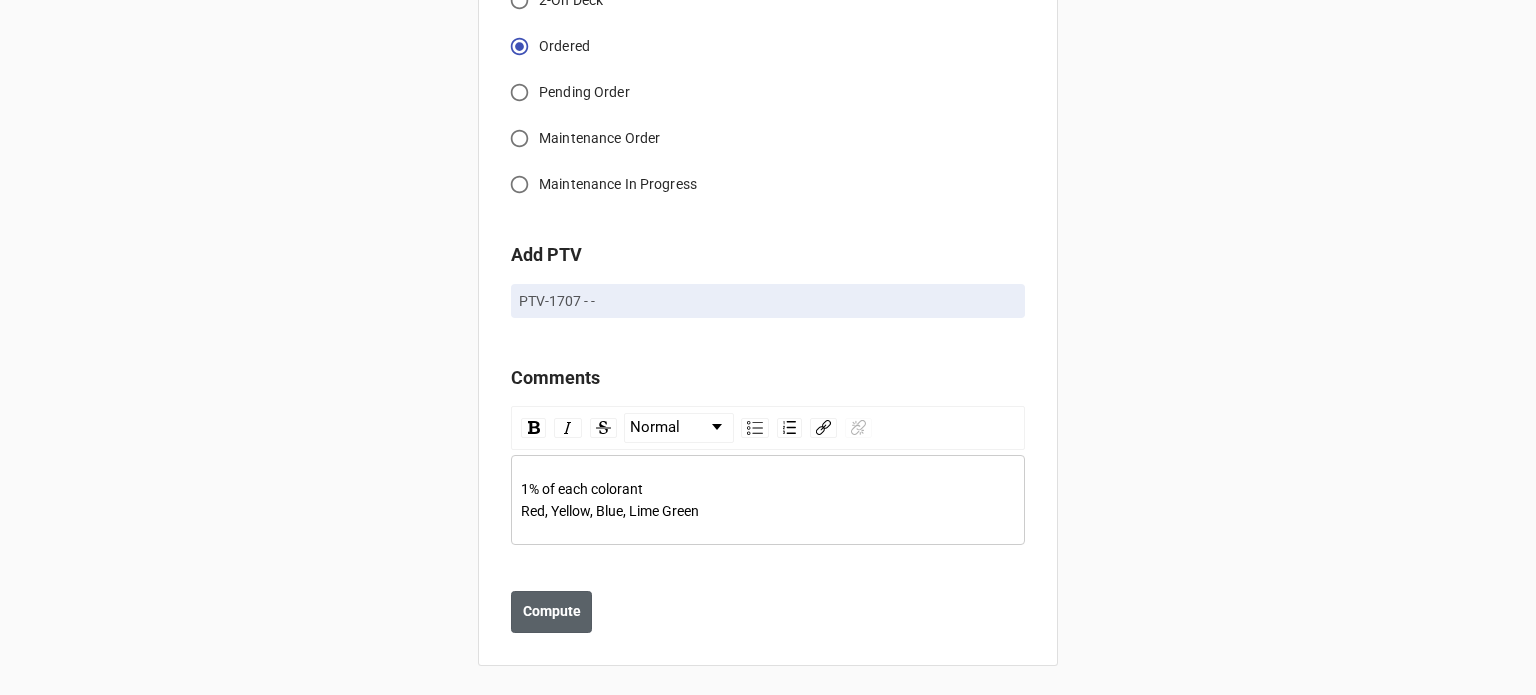 scroll, scrollTop: 1960, scrollLeft: 0, axis: vertical 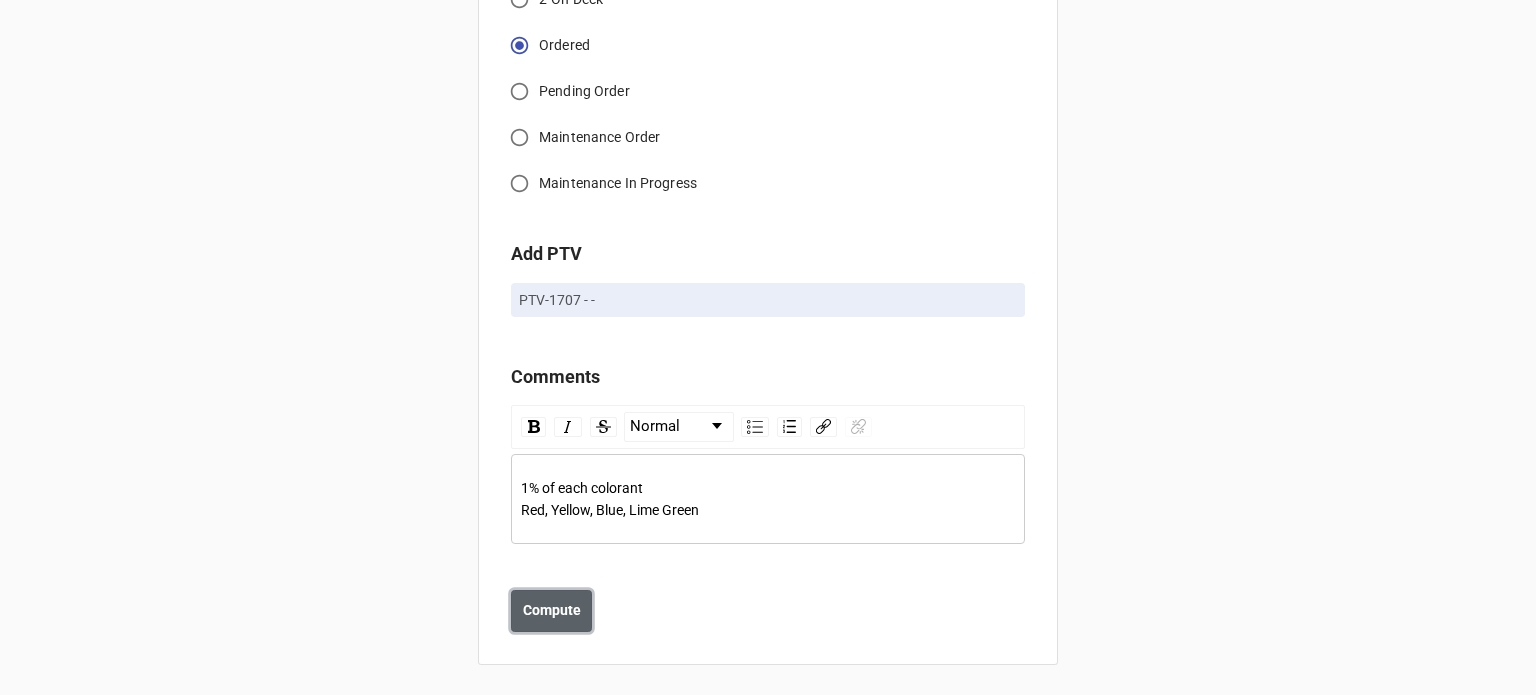 click on "Compute" at bounding box center (552, 610) 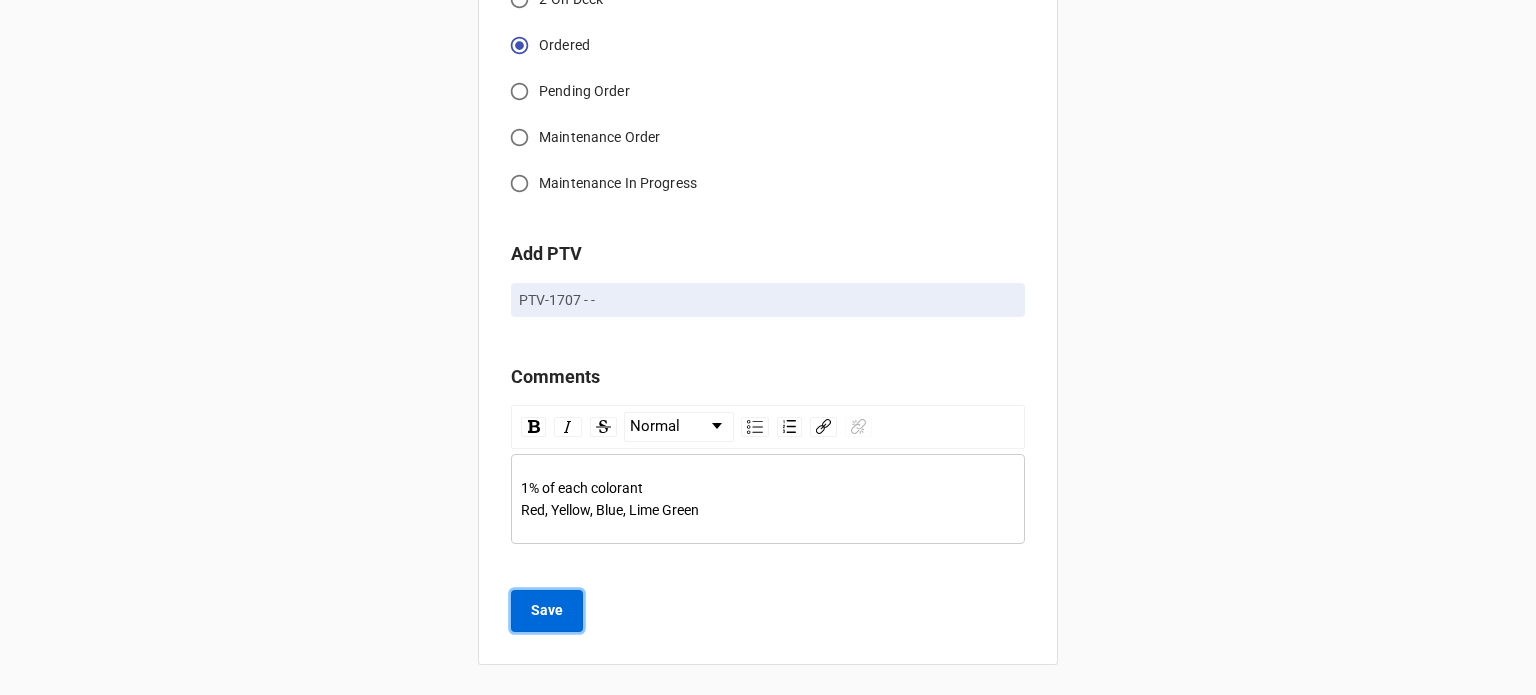 click on "Save" at bounding box center (547, 611) 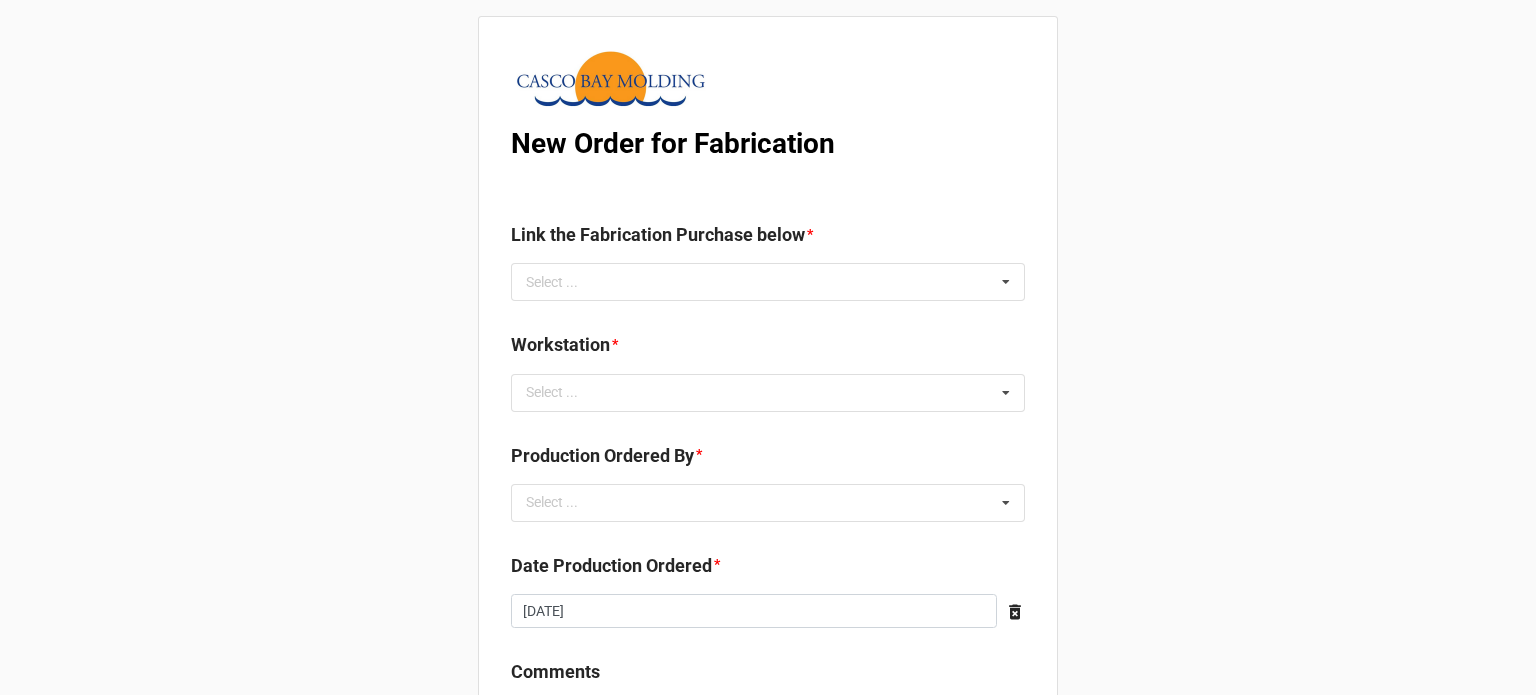 scroll, scrollTop: 0, scrollLeft: 0, axis: both 